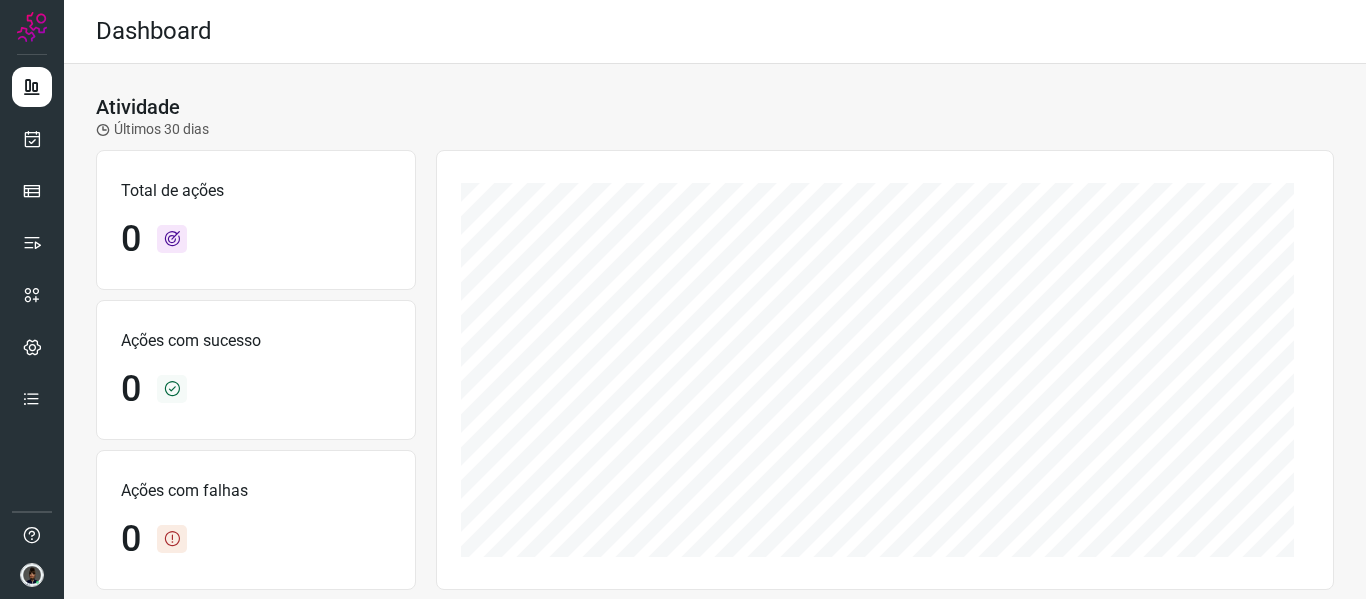scroll, scrollTop: 0, scrollLeft: 0, axis: both 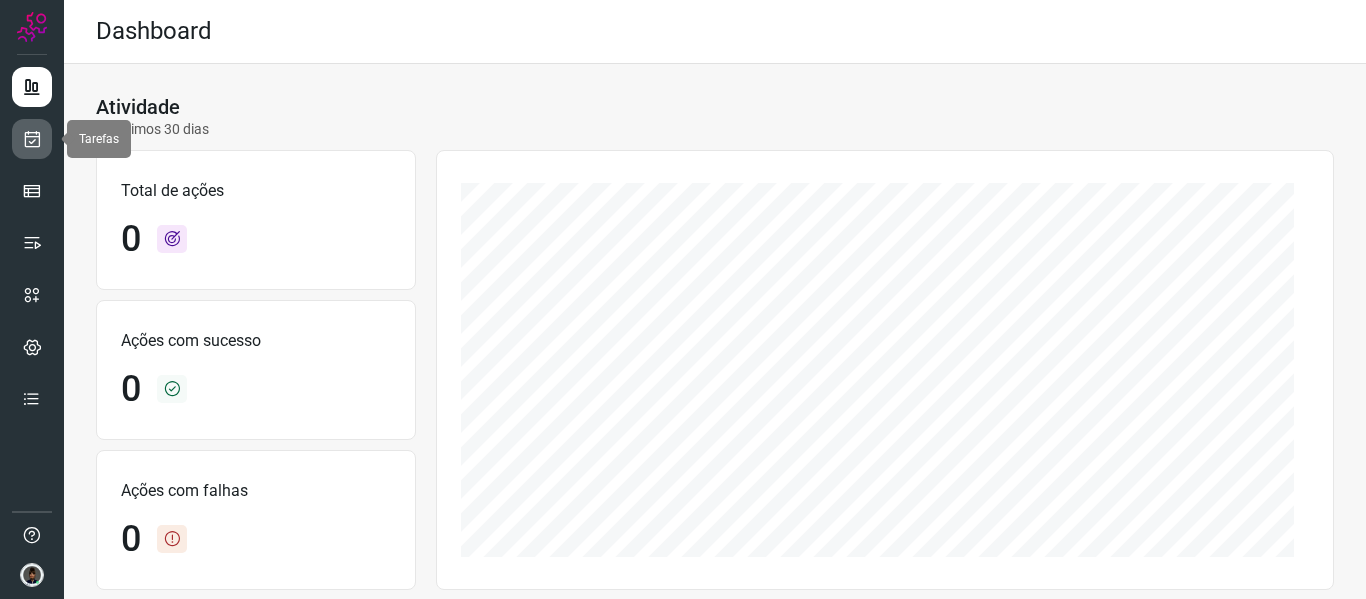 click at bounding box center [32, 139] 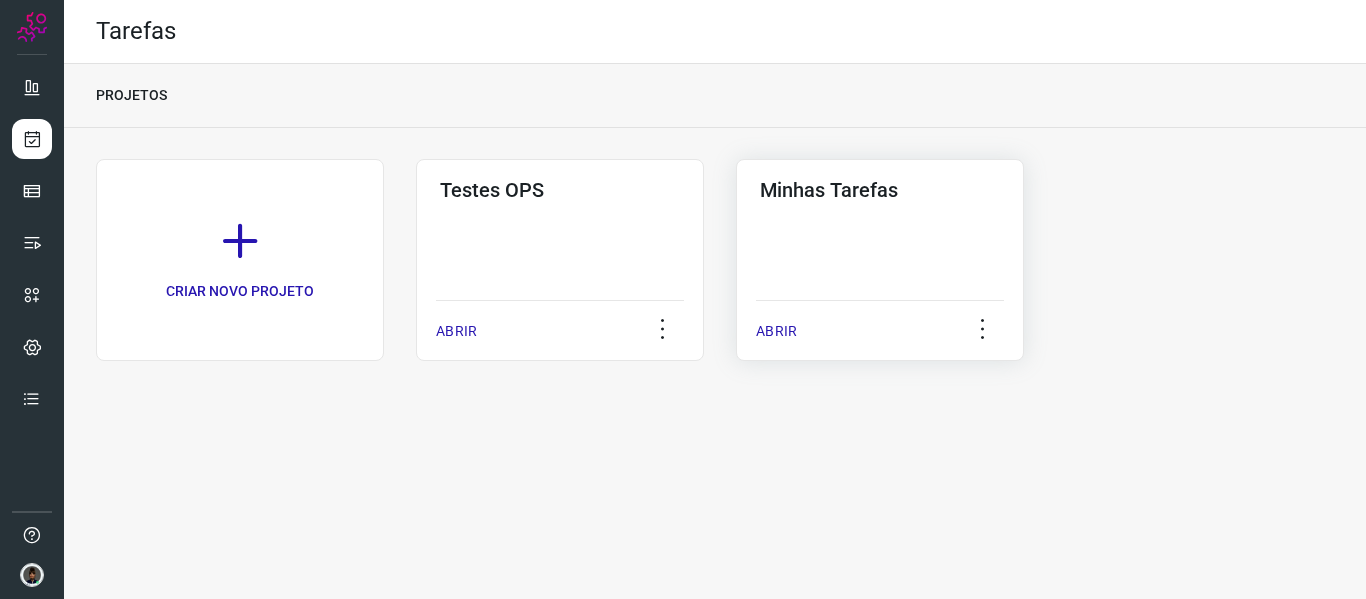 click on "Minhas Tarefas  ABRIR" 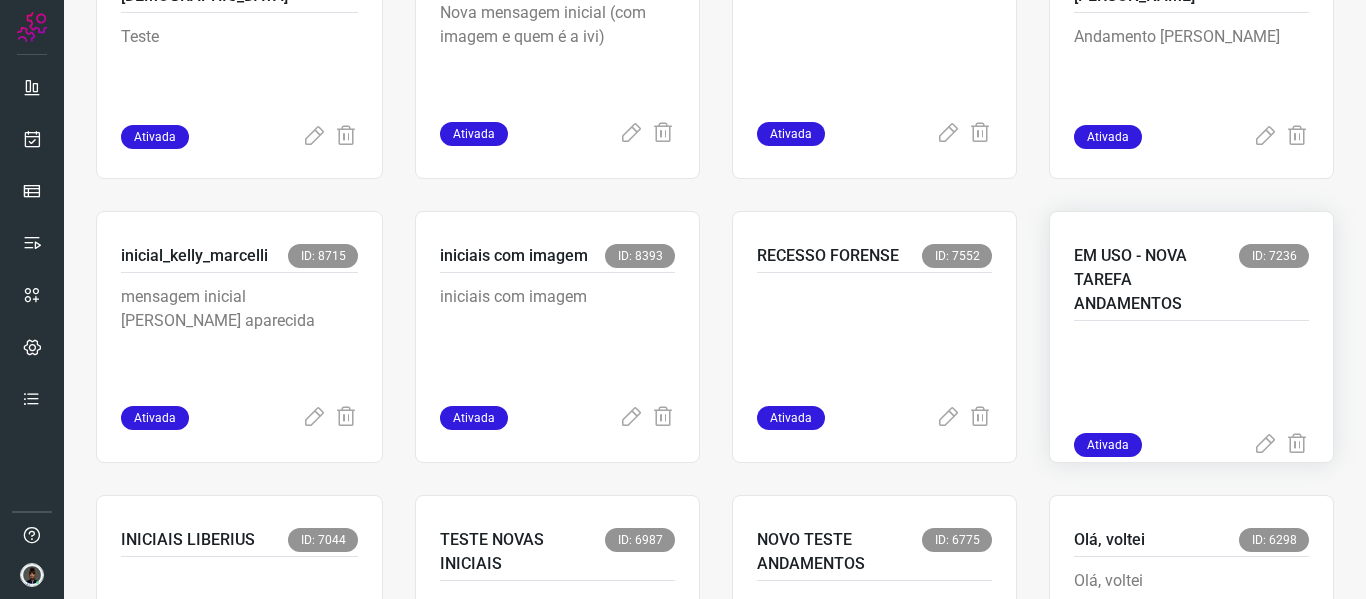 click at bounding box center (1191, 383) 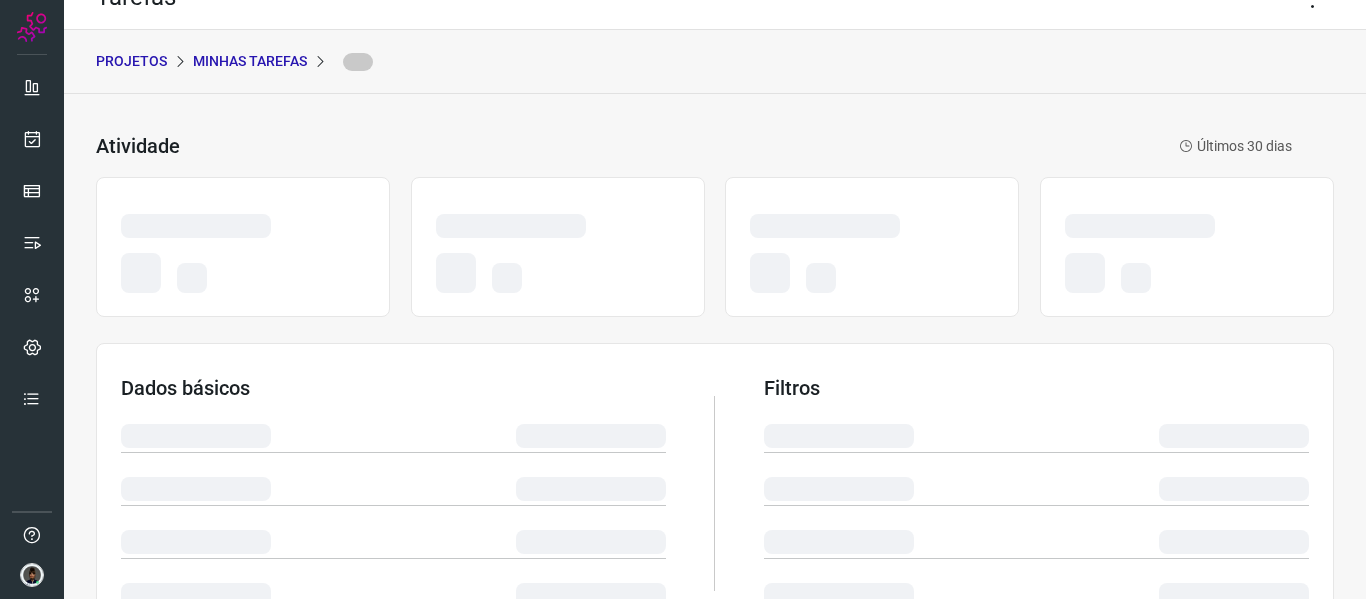 scroll, scrollTop: 0, scrollLeft: 0, axis: both 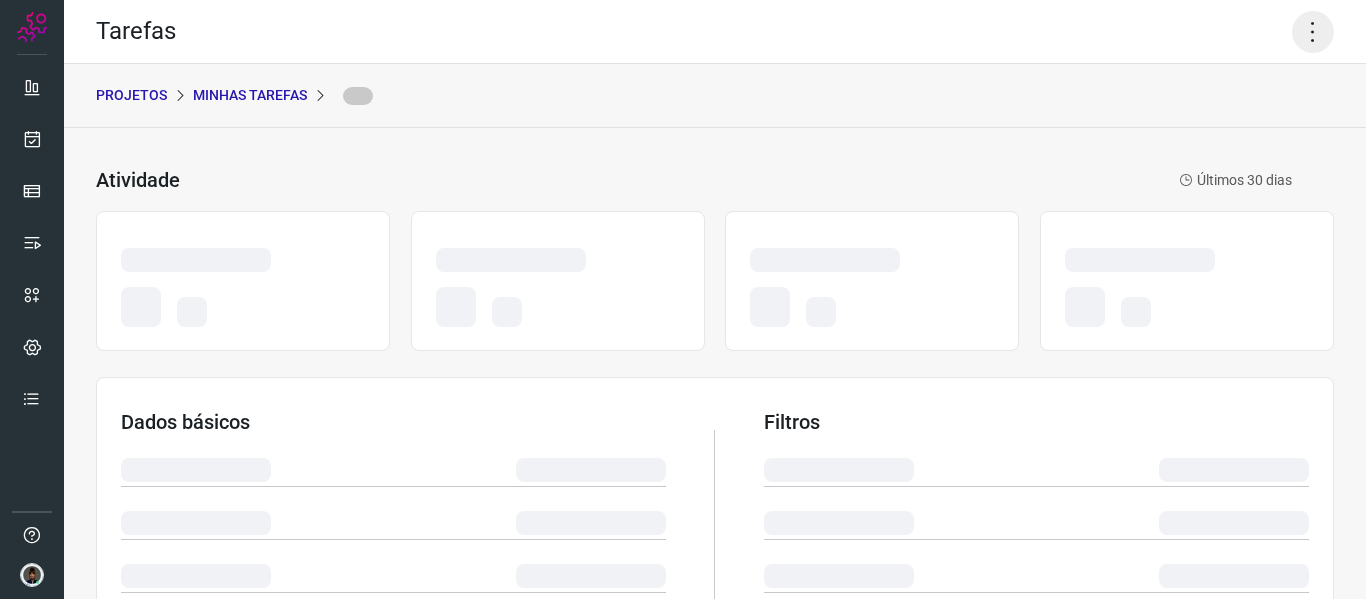 click 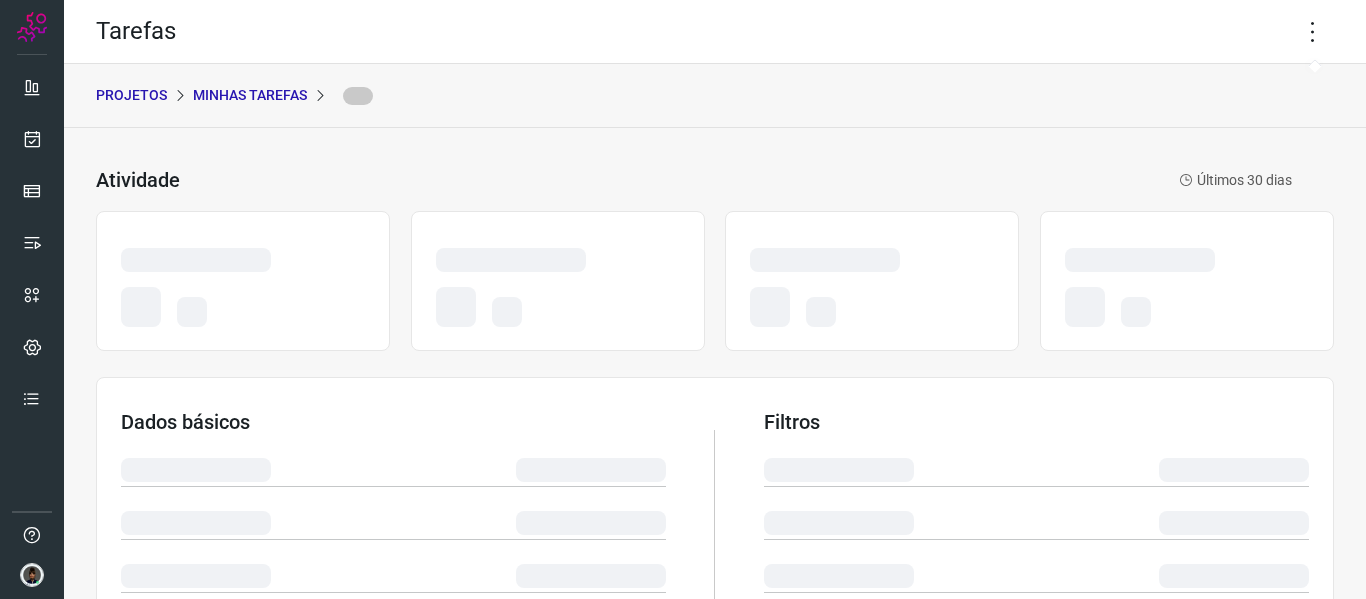 click on "PROJETOS  Minhas Tarefas" at bounding box center (715, 96) 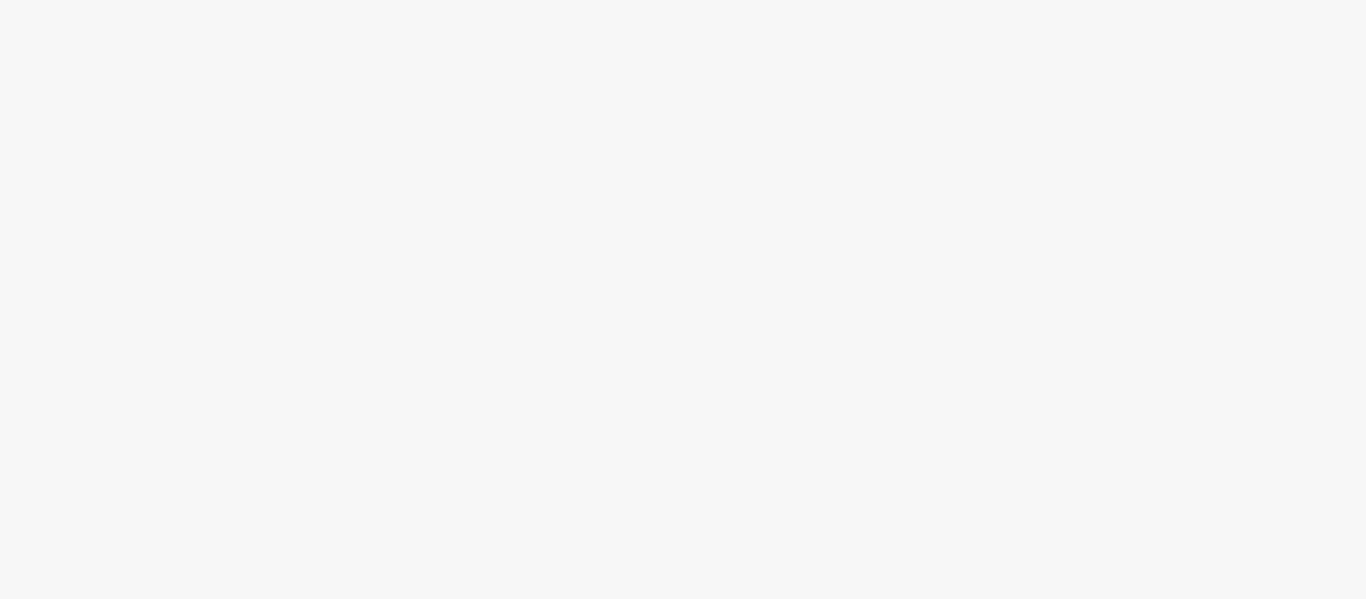 scroll, scrollTop: 0, scrollLeft: 0, axis: both 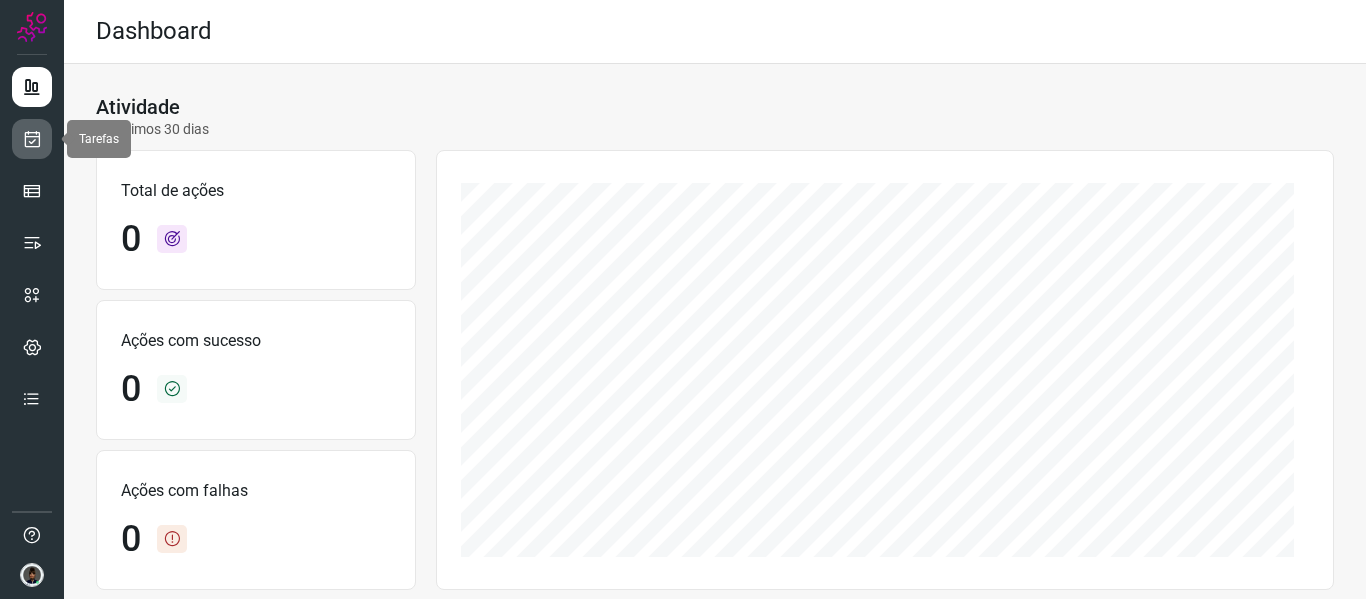 click at bounding box center [32, 139] 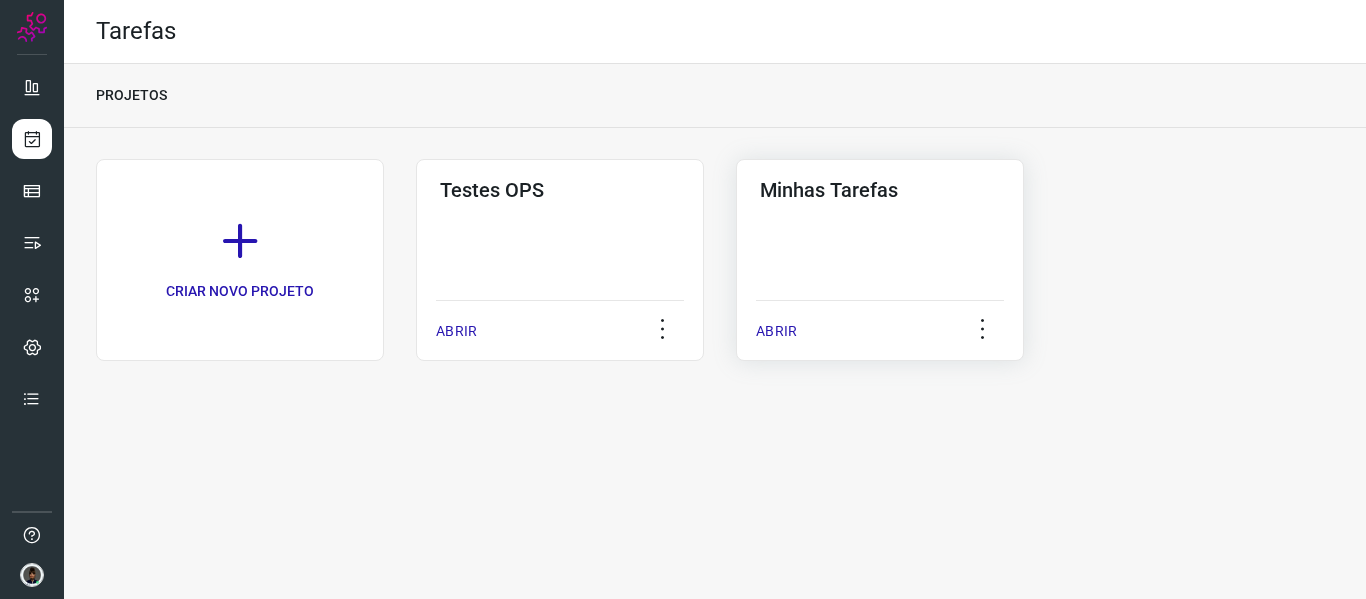 click on "Minhas Tarefas  ABRIR" 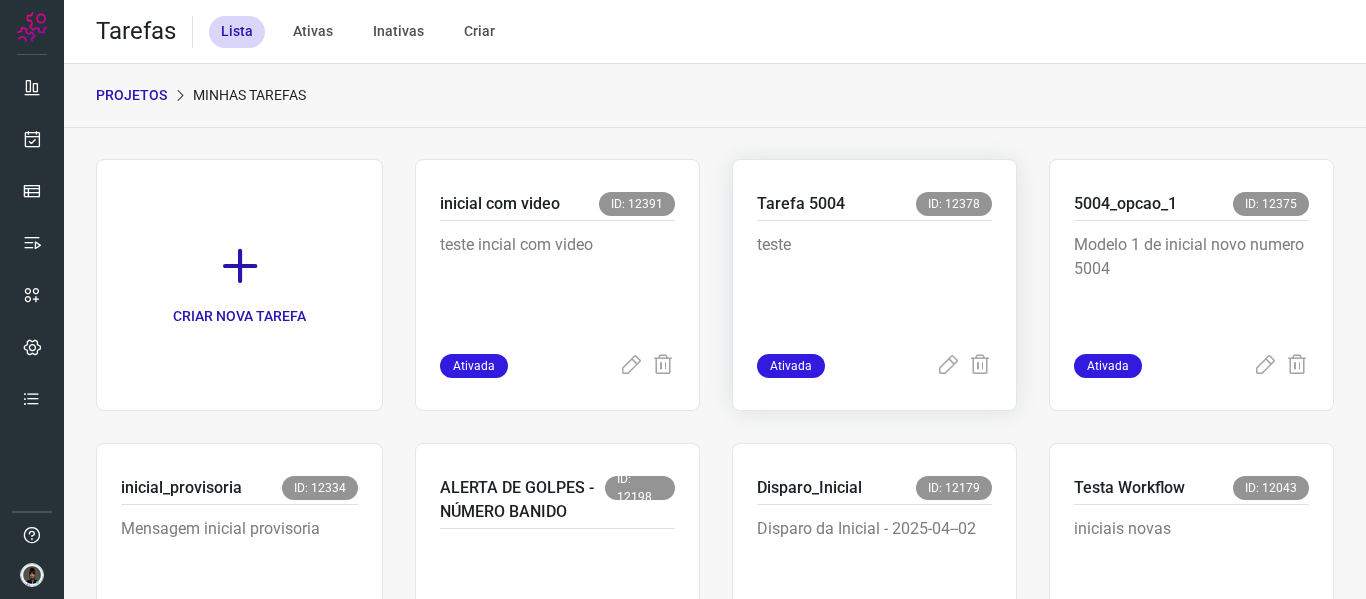 scroll, scrollTop: 1324, scrollLeft: 0, axis: vertical 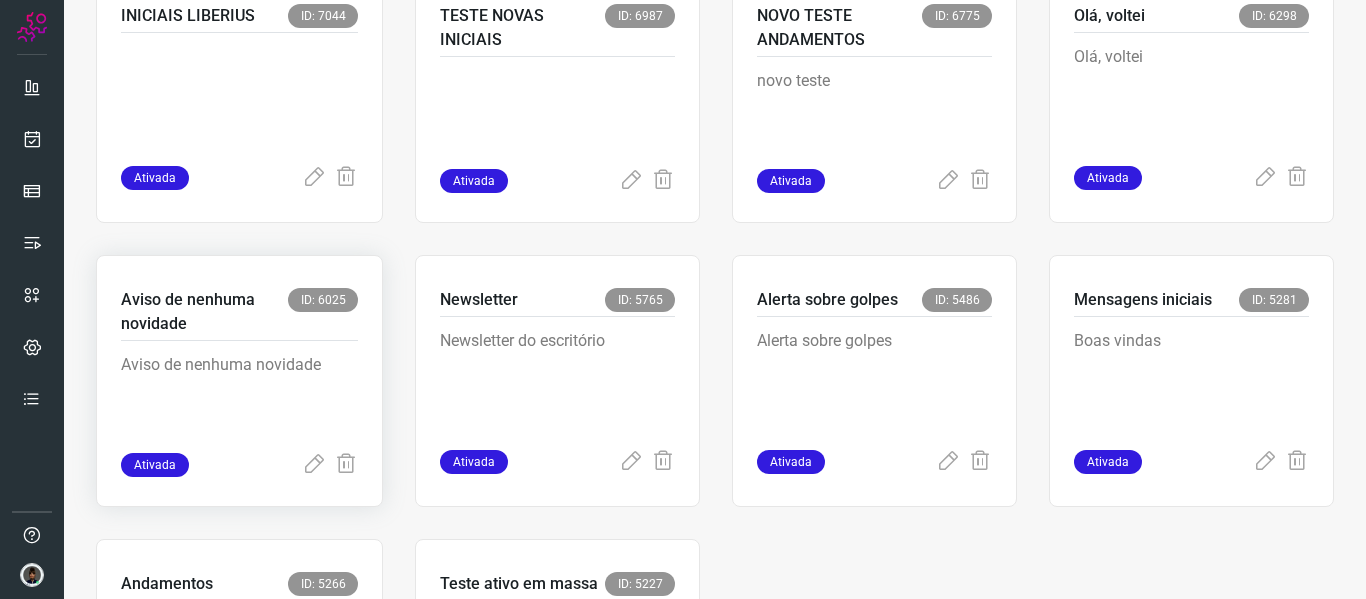 click on "Aviso de nenhuma novidade ID: 6025" at bounding box center (239, 314) 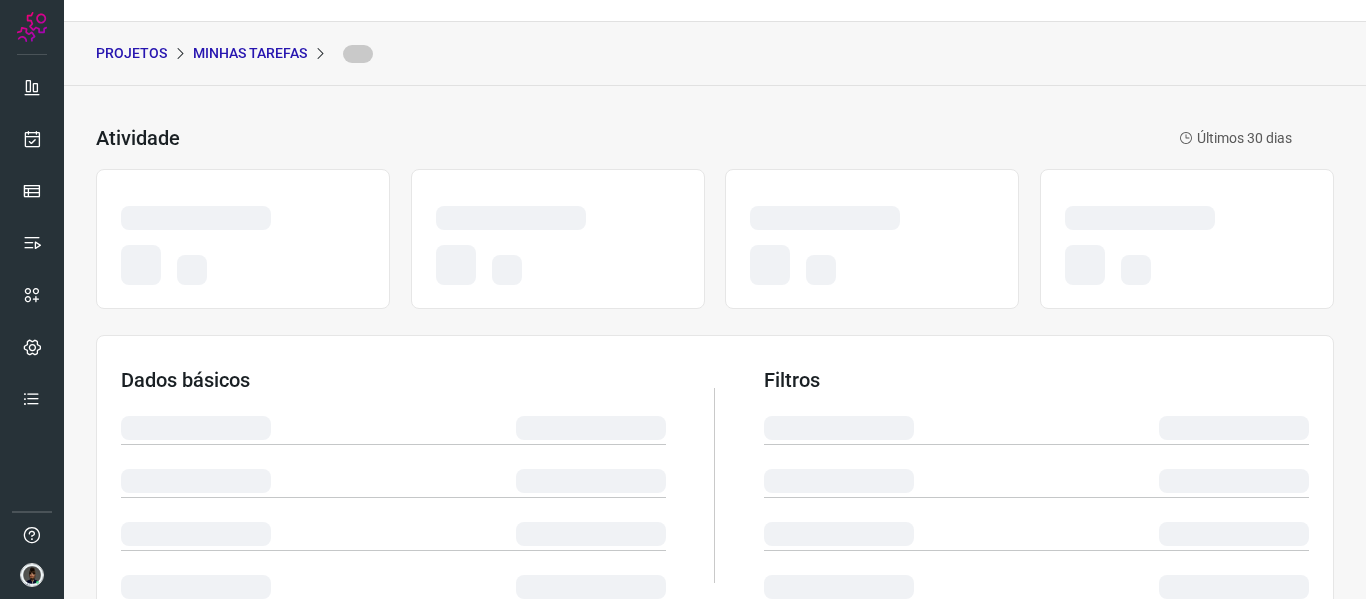 scroll, scrollTop: 0, scrollLeft: 0, axis: both 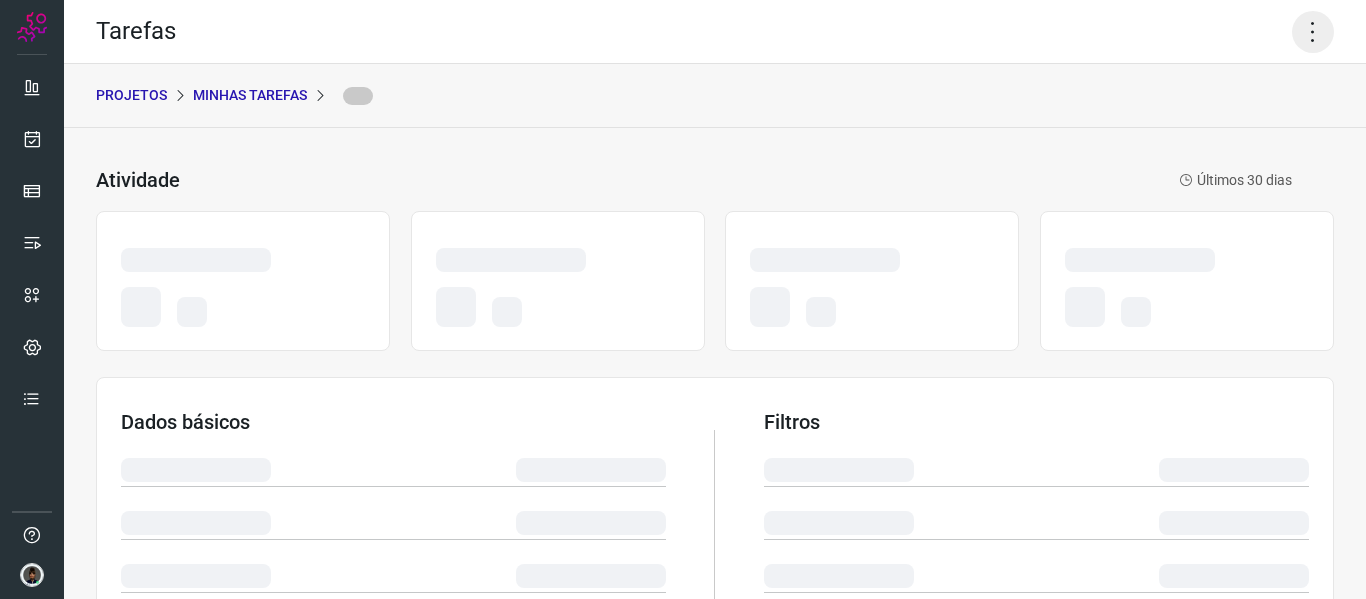 click 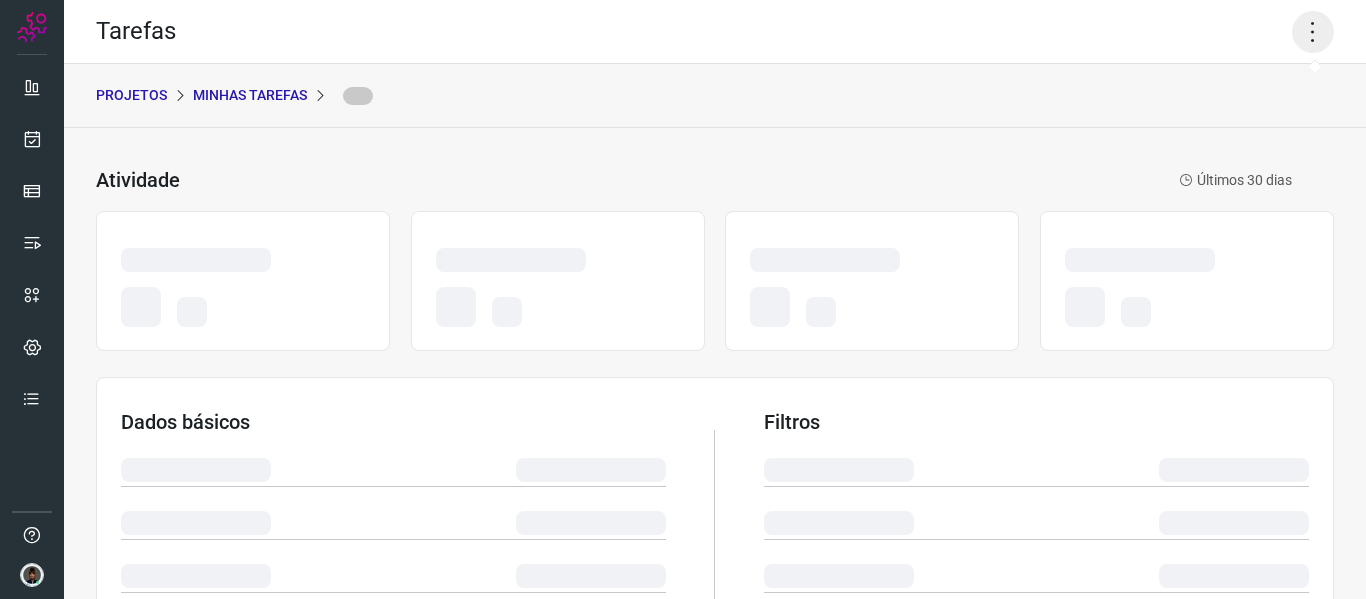 click 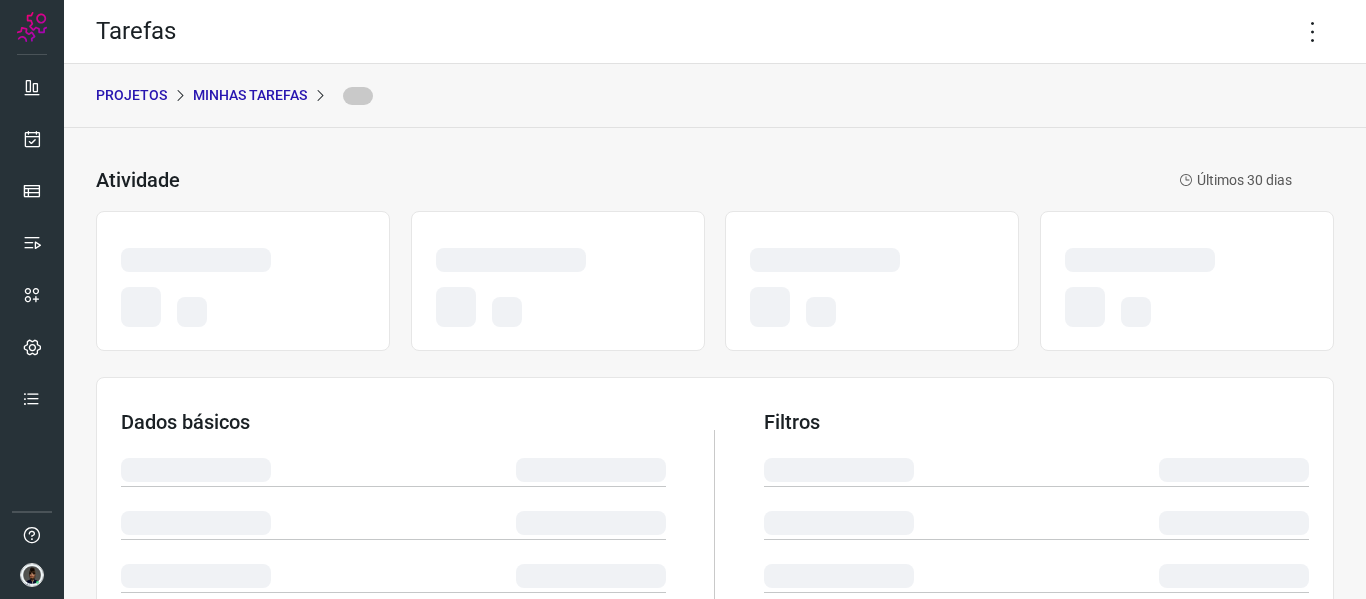 click on "Tarefas" at bounding box center (715, 32) 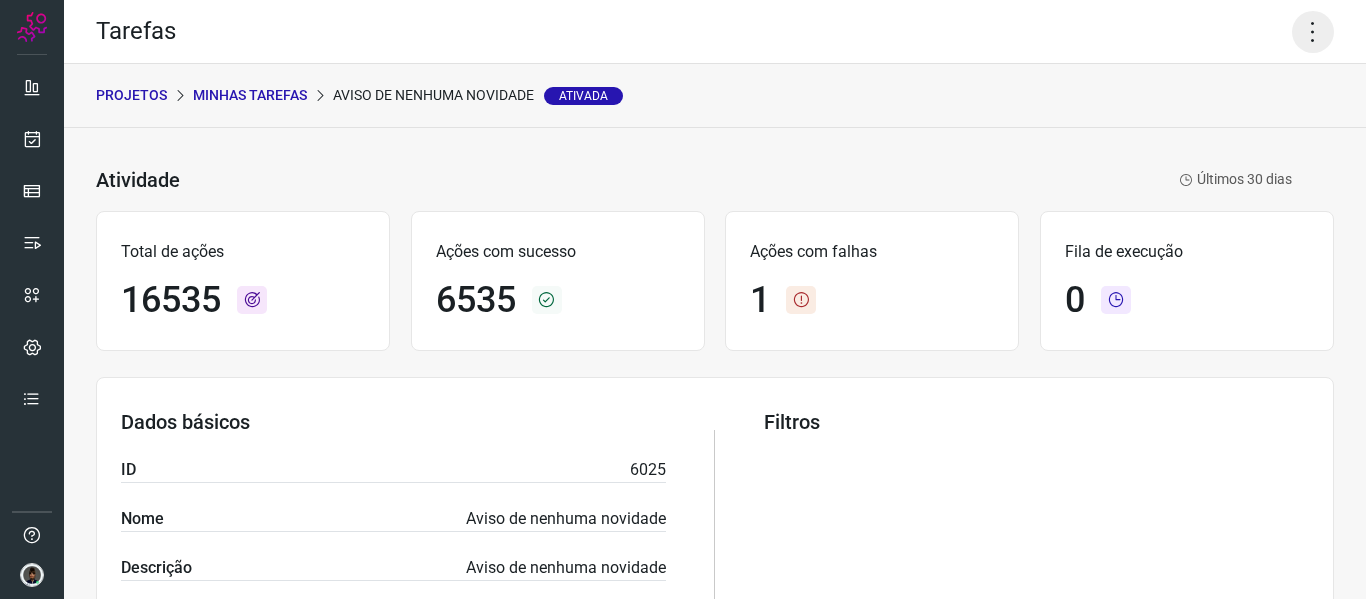 click 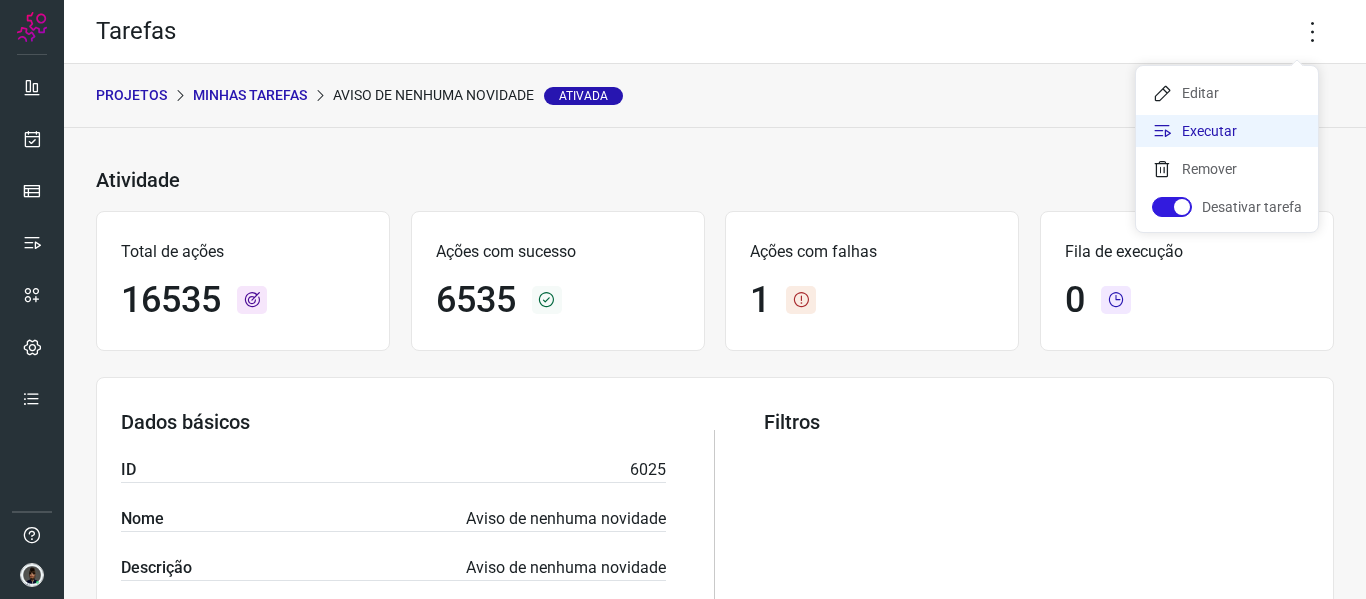 click on "Executar" 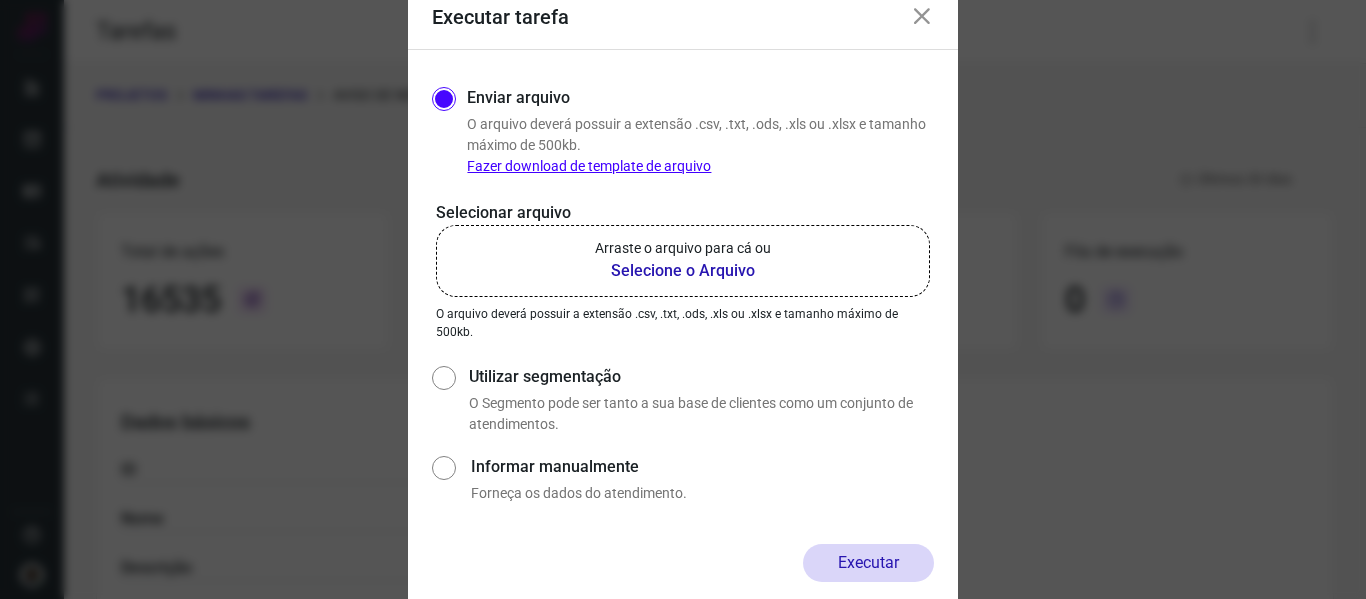 click on "Arraste o arquivo para cá ou Selecione o Arquivo" 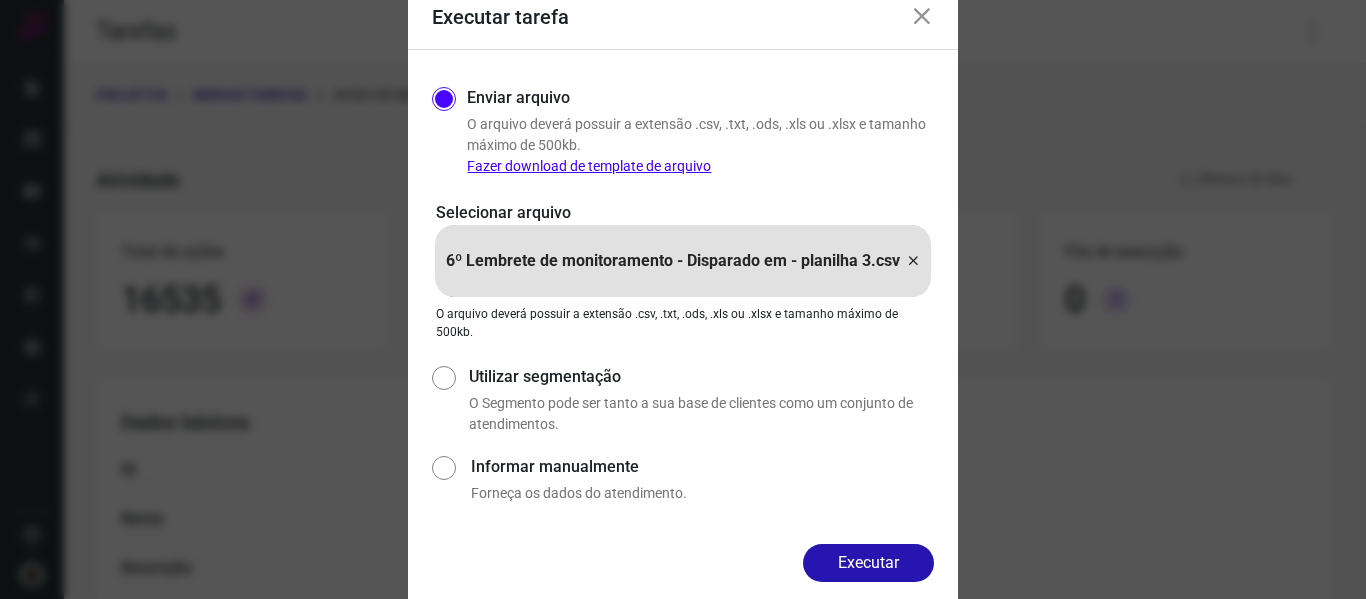 click on "Executar" at bounding box center [868, 563] 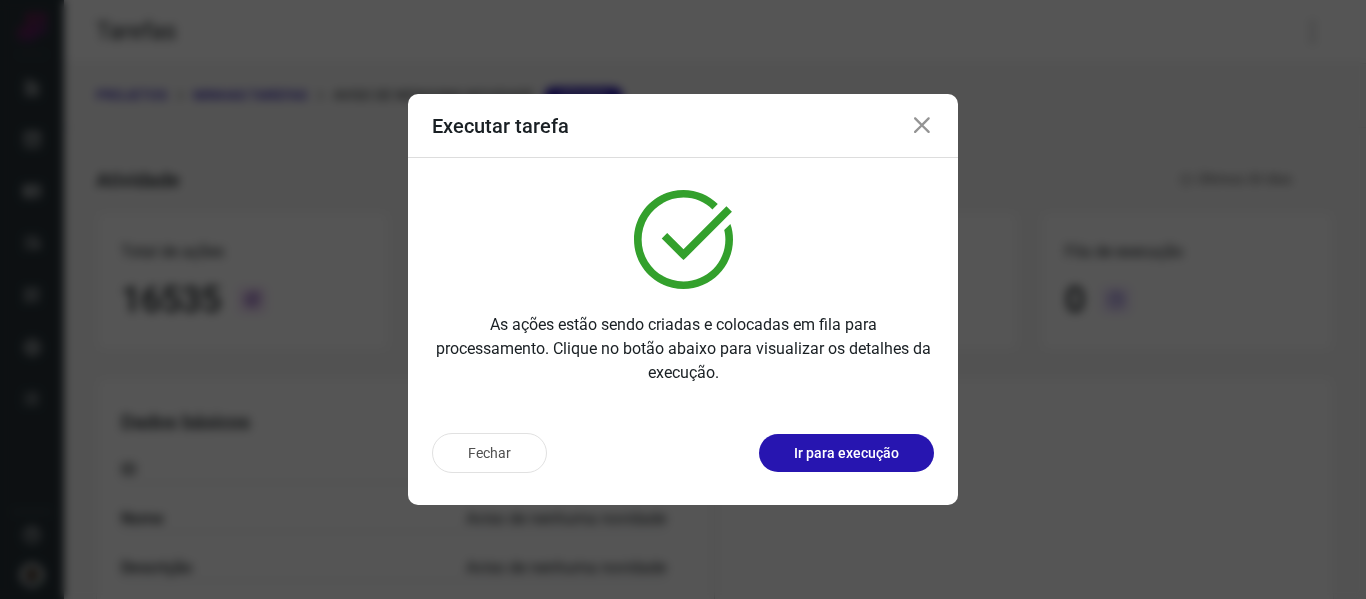 click at bounding box center (922, 126) 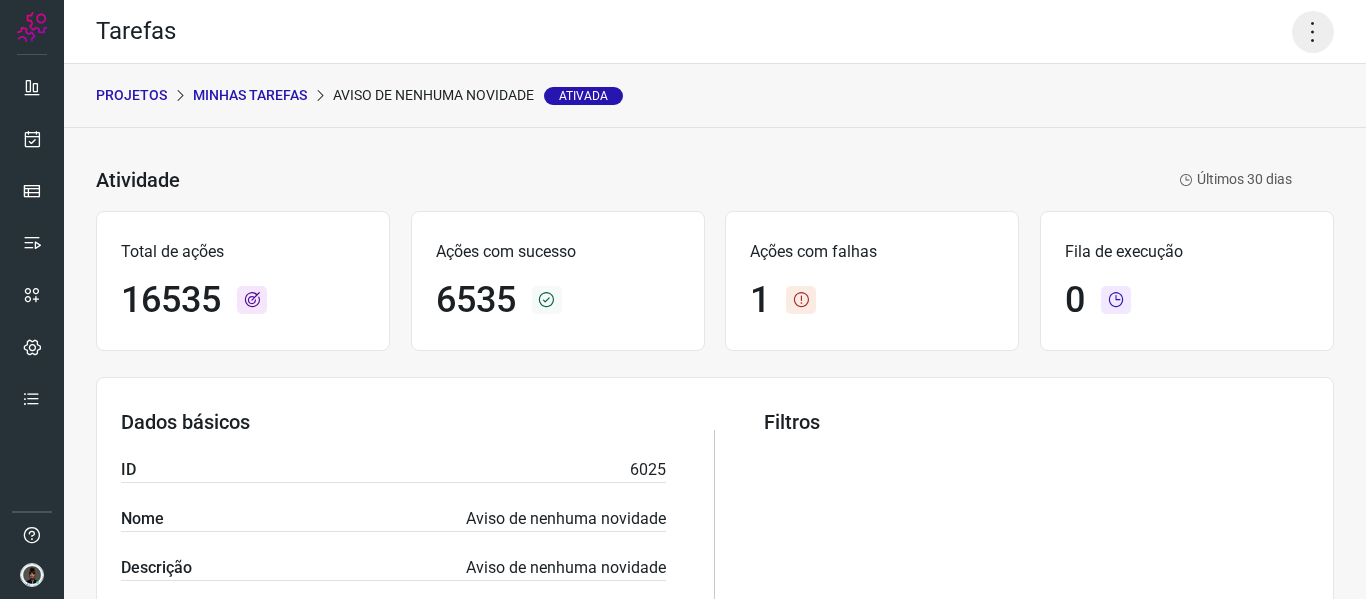 click 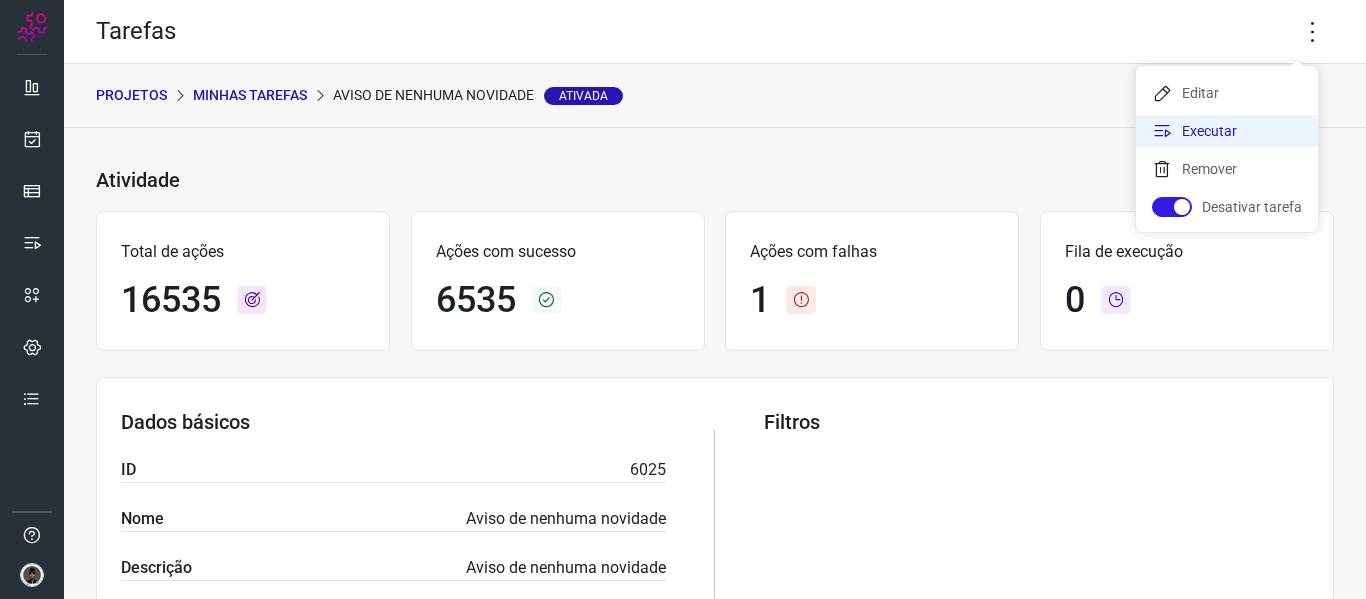 click on "Executar" 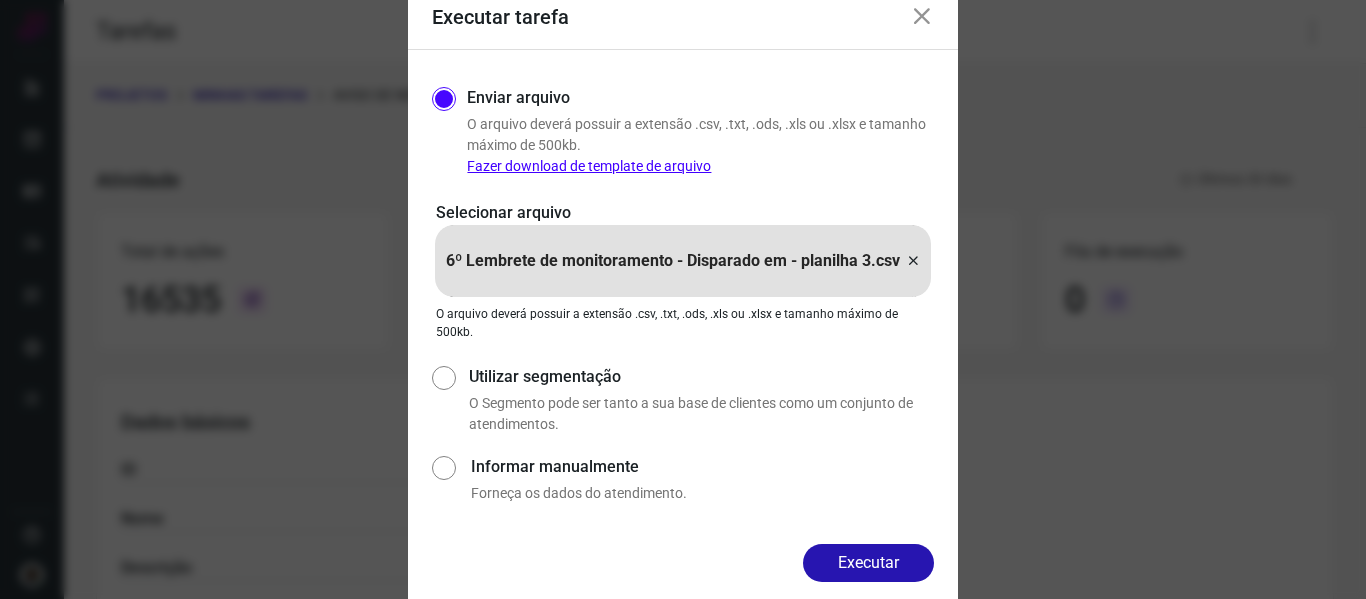 click at bounding box center (913, 261) 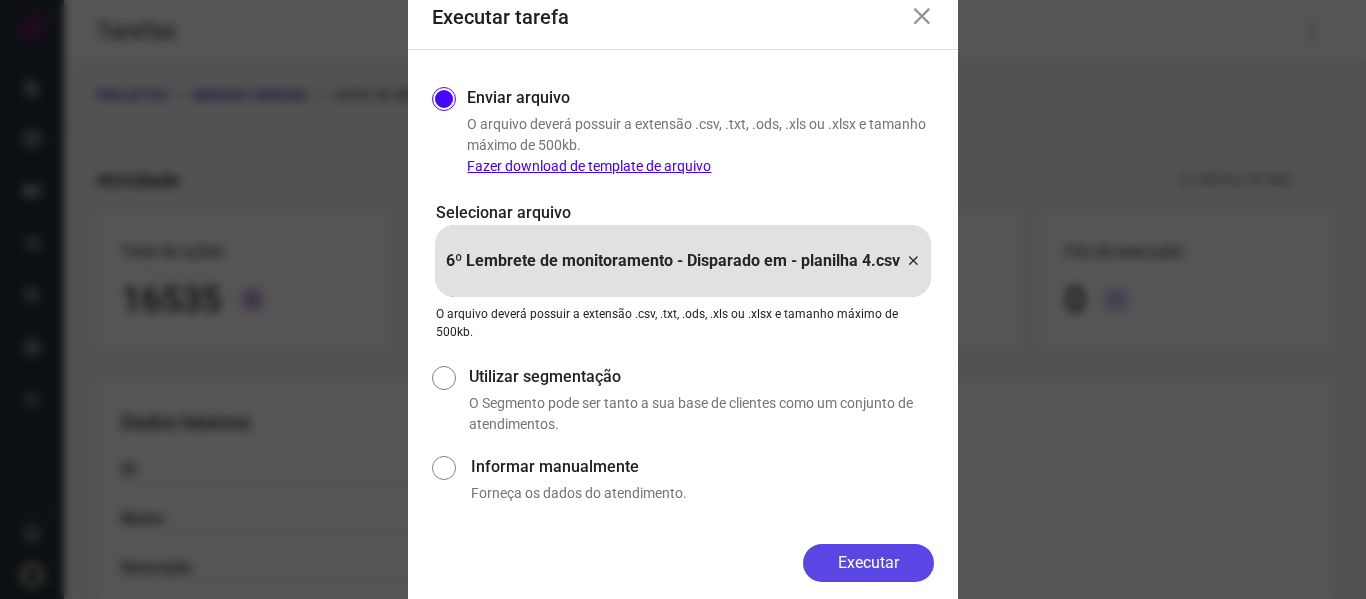 click on "Executar" at bounding box center (868, 563) 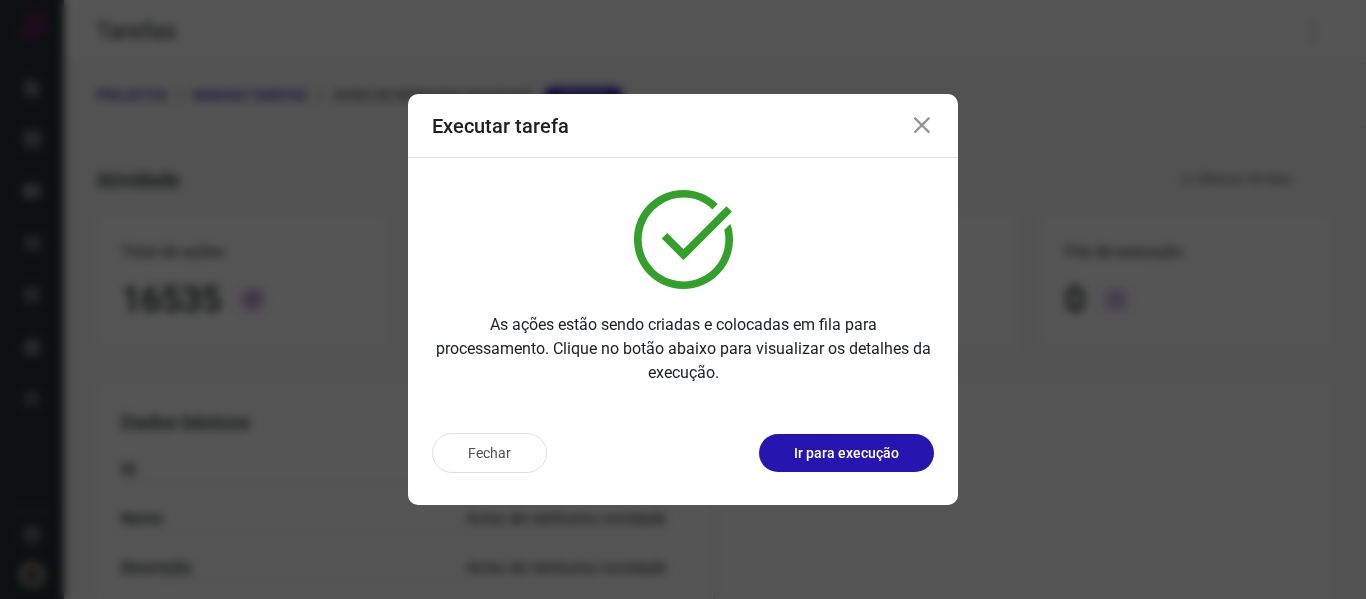 drag, startPoint x: 900, startPoint y: 140, endPoint x: 918, endPoint y: 127, distance: 22.203604 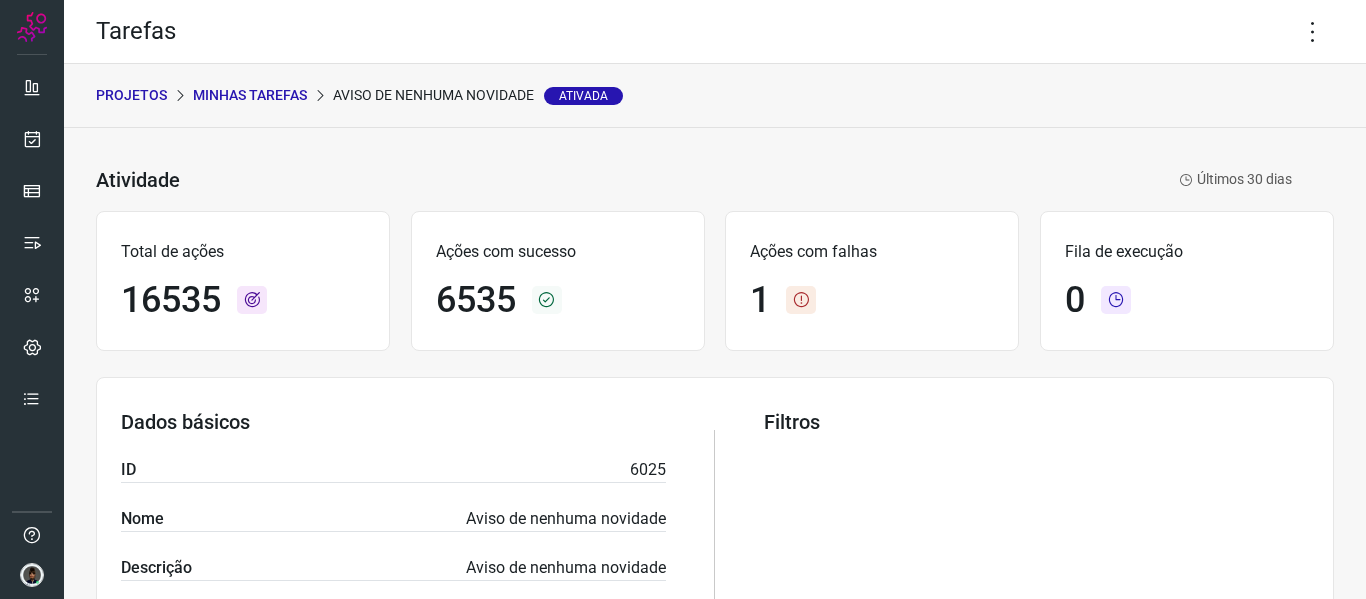 drag, startPoint x: 1311, startPoint y: 39, endPoint x: 1236, endPoint y: 103, distance: 98.59513 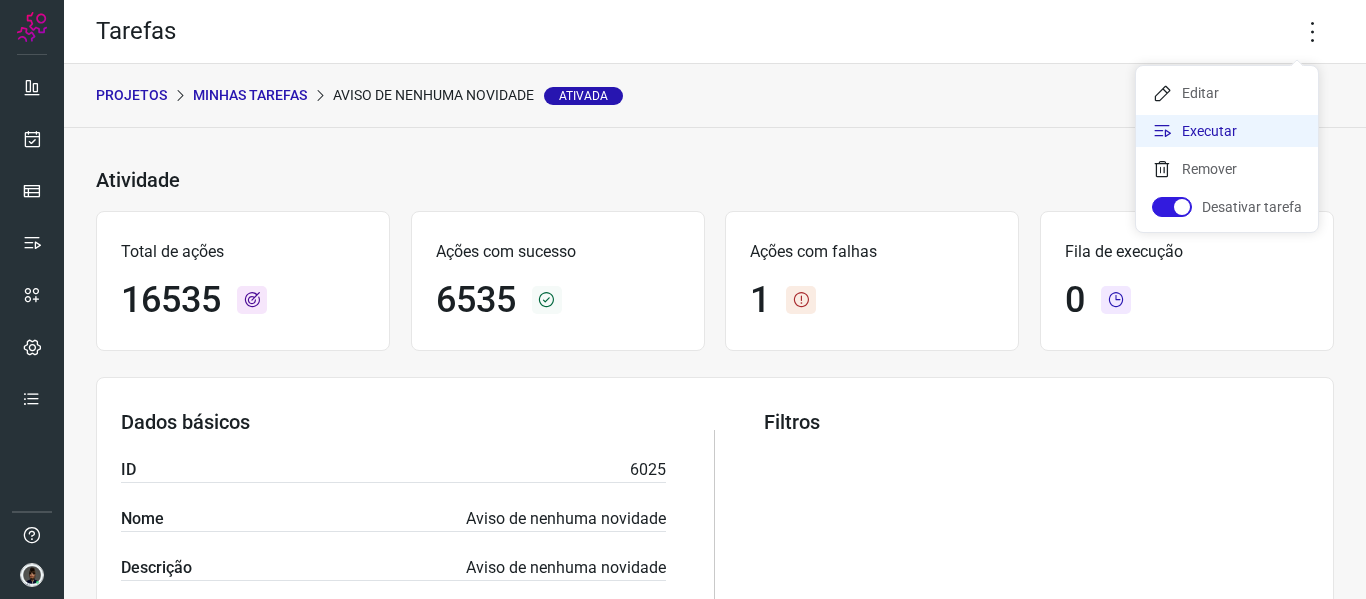 click on "Executar" 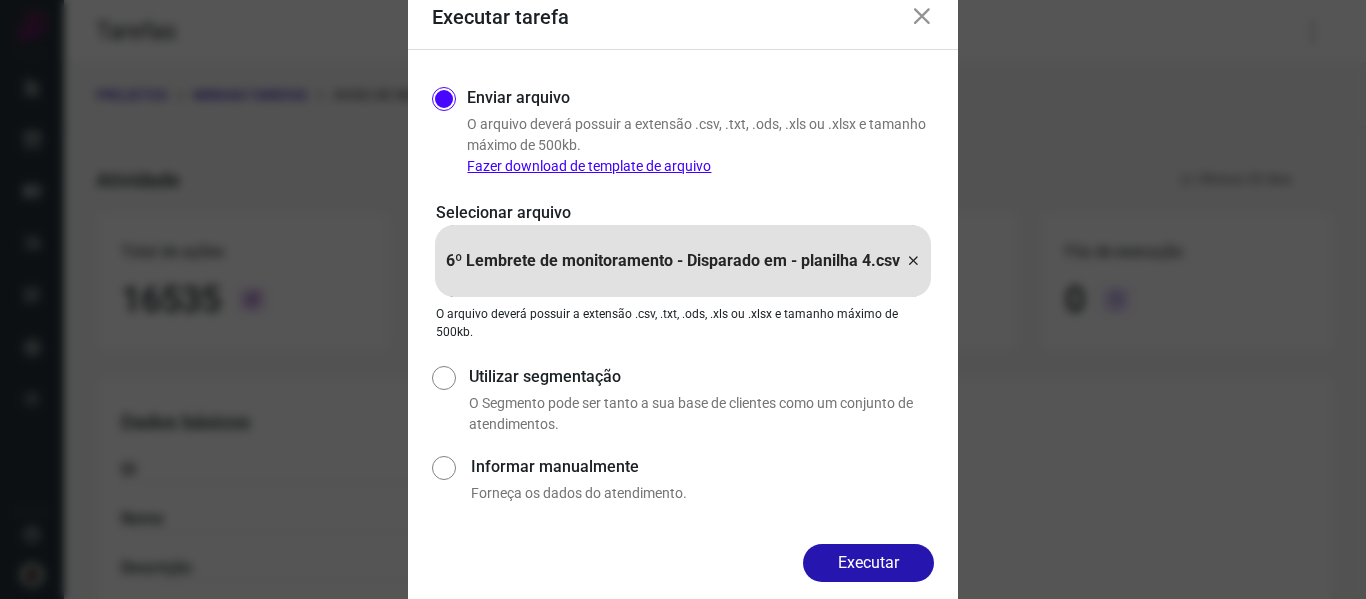click on "6º Lembrete de monitoramento - Disparado em - planilha 4.csv" at bounding box center [683, 261] 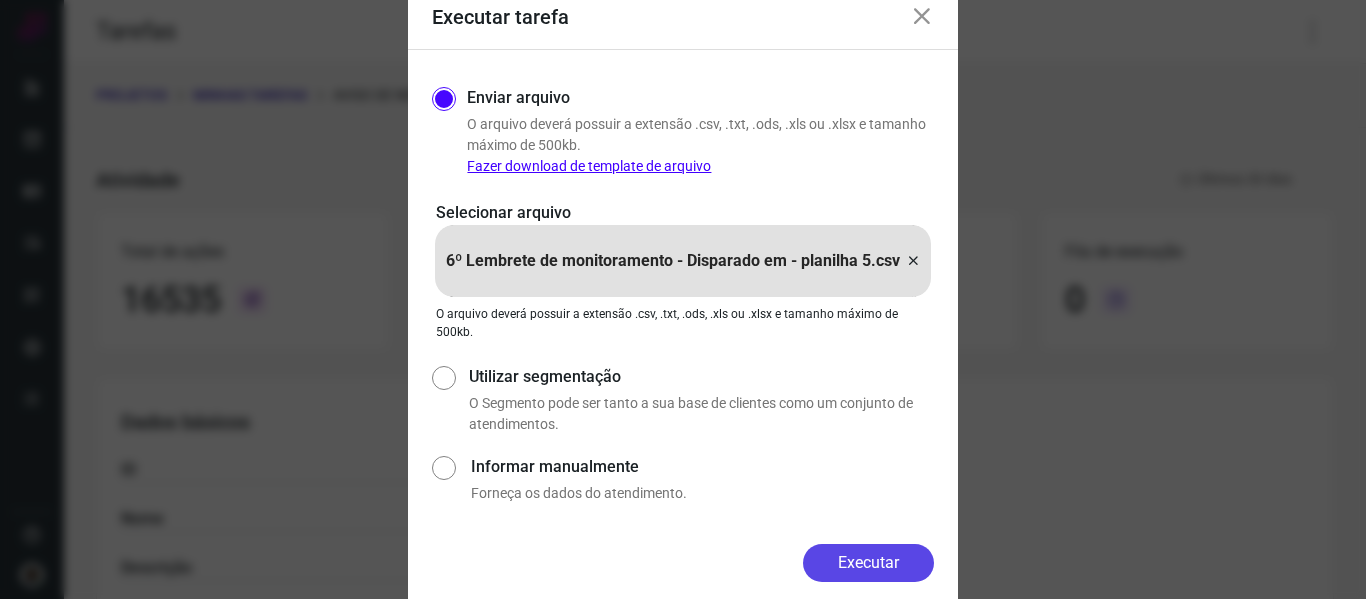 click on "Executar" at bounding box center (868, 563) 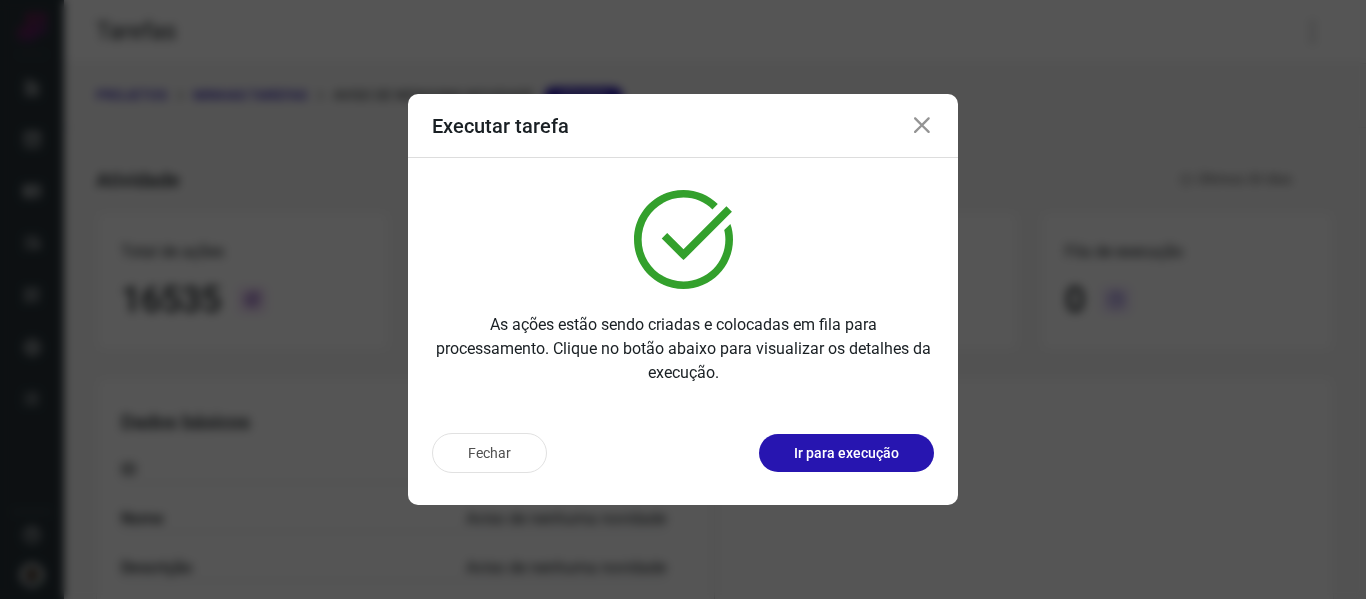 click at bounding box center [922, 126] 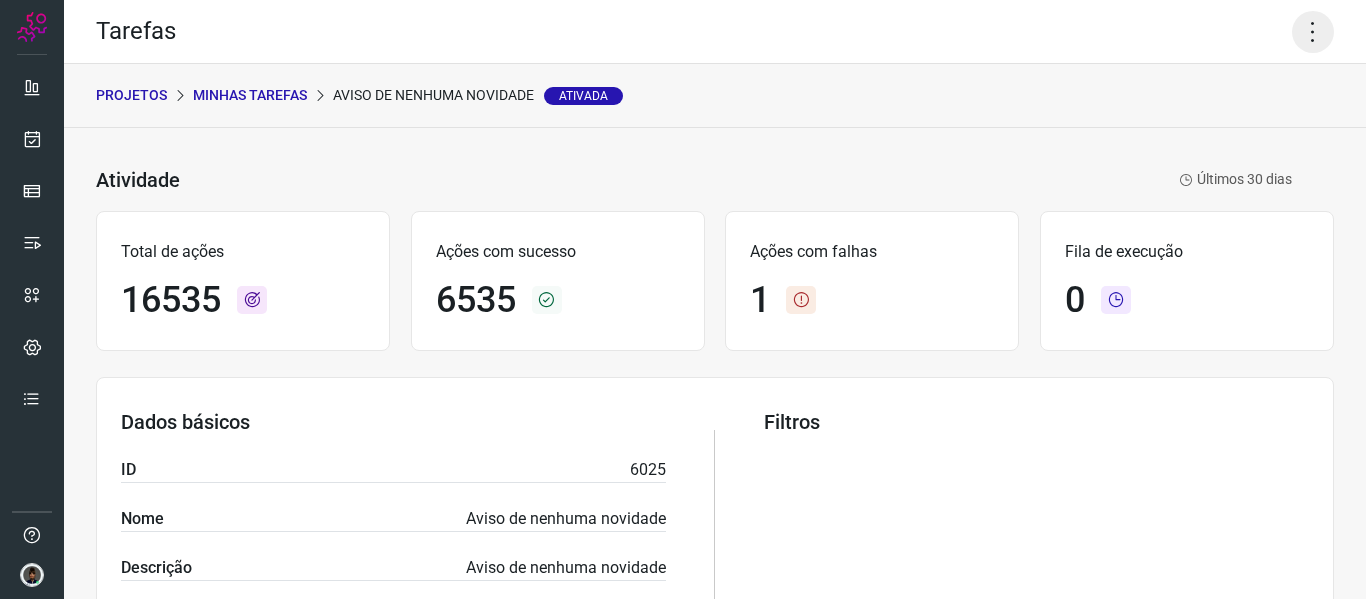 click 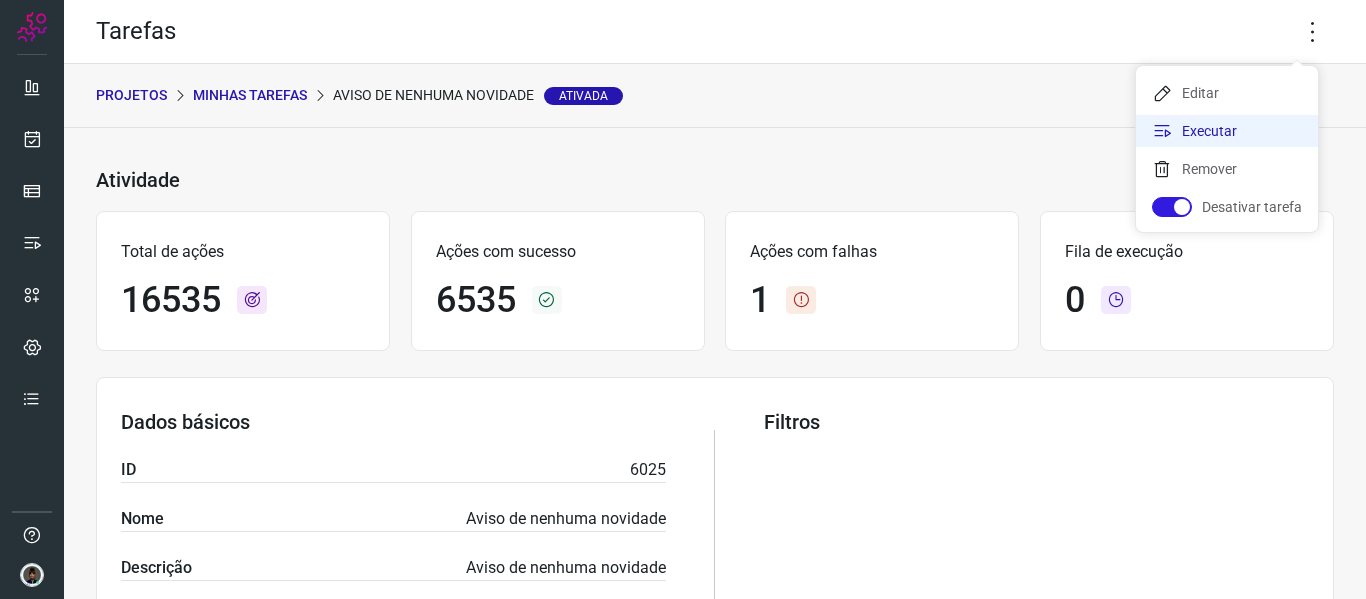 click on "Executar" 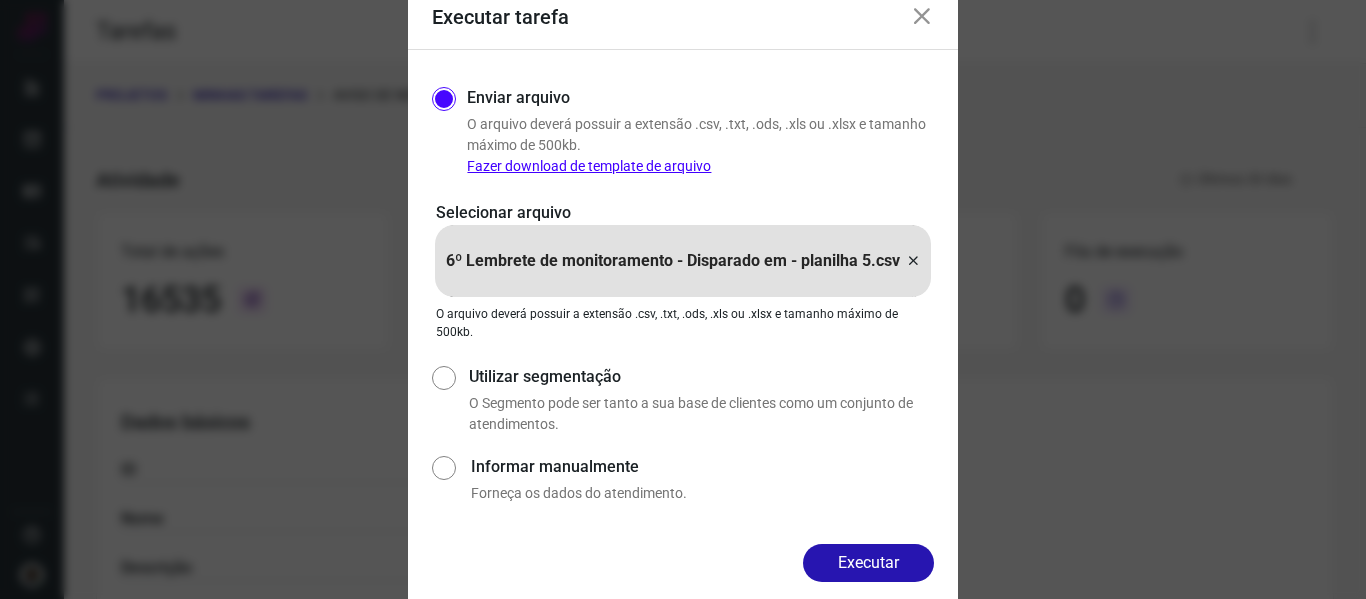 click at bounding box center [913, 261] 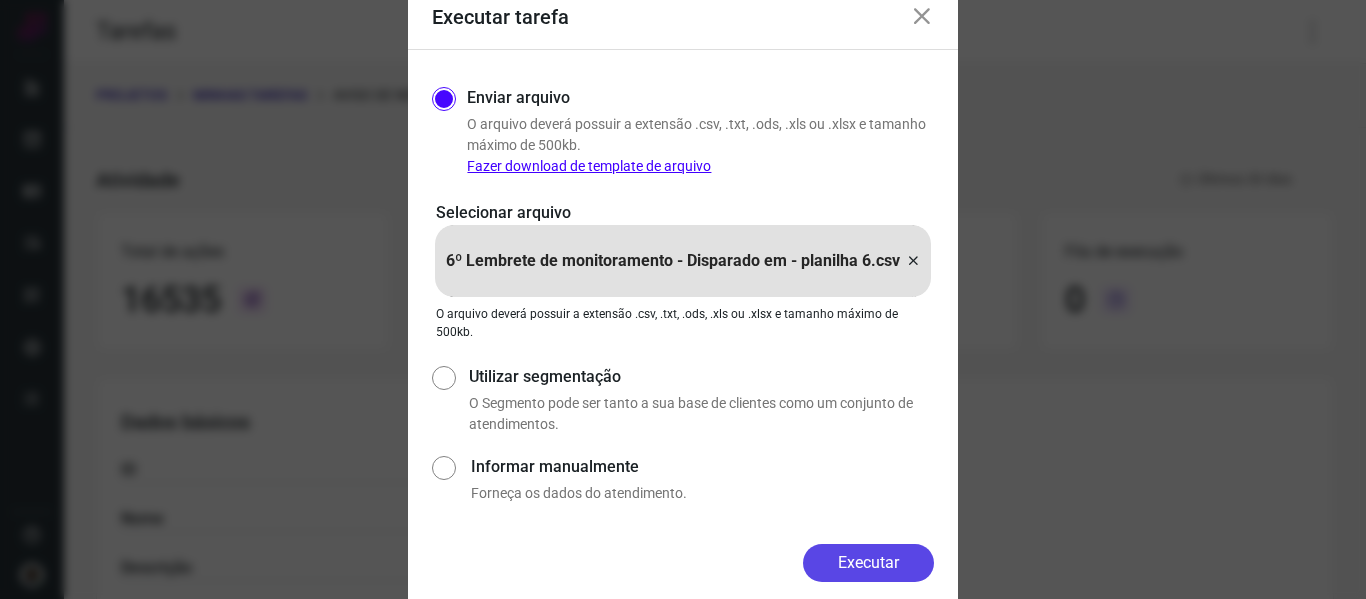 type 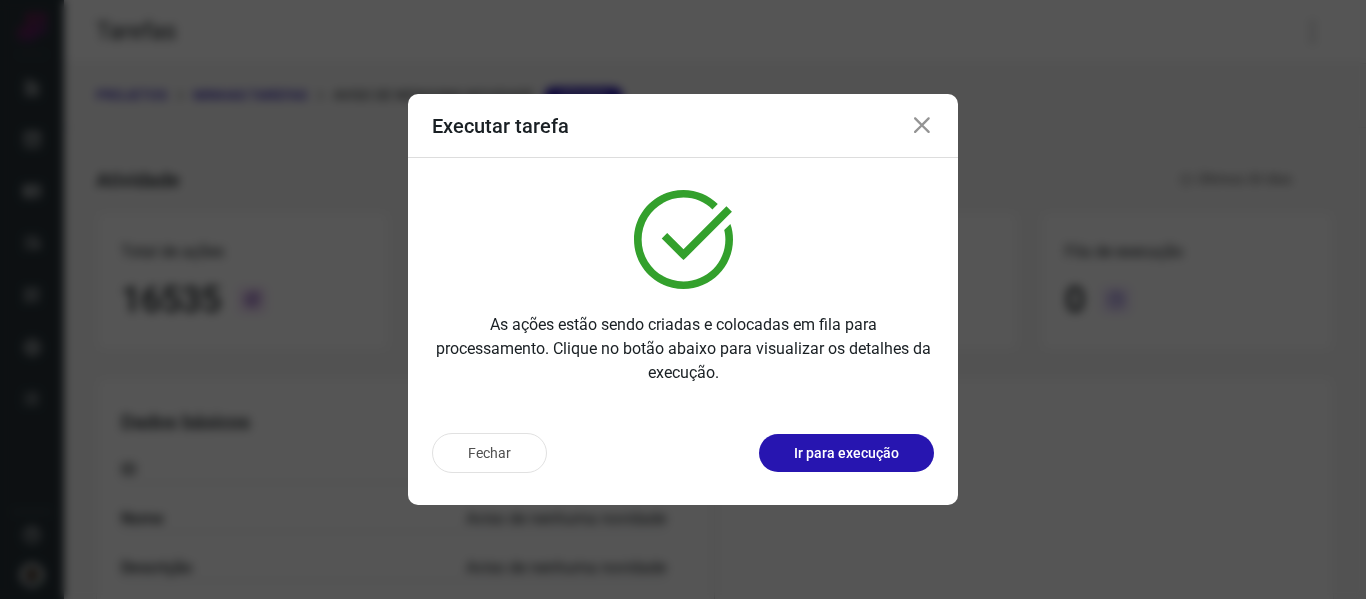 click at bounding box center [922, 126] 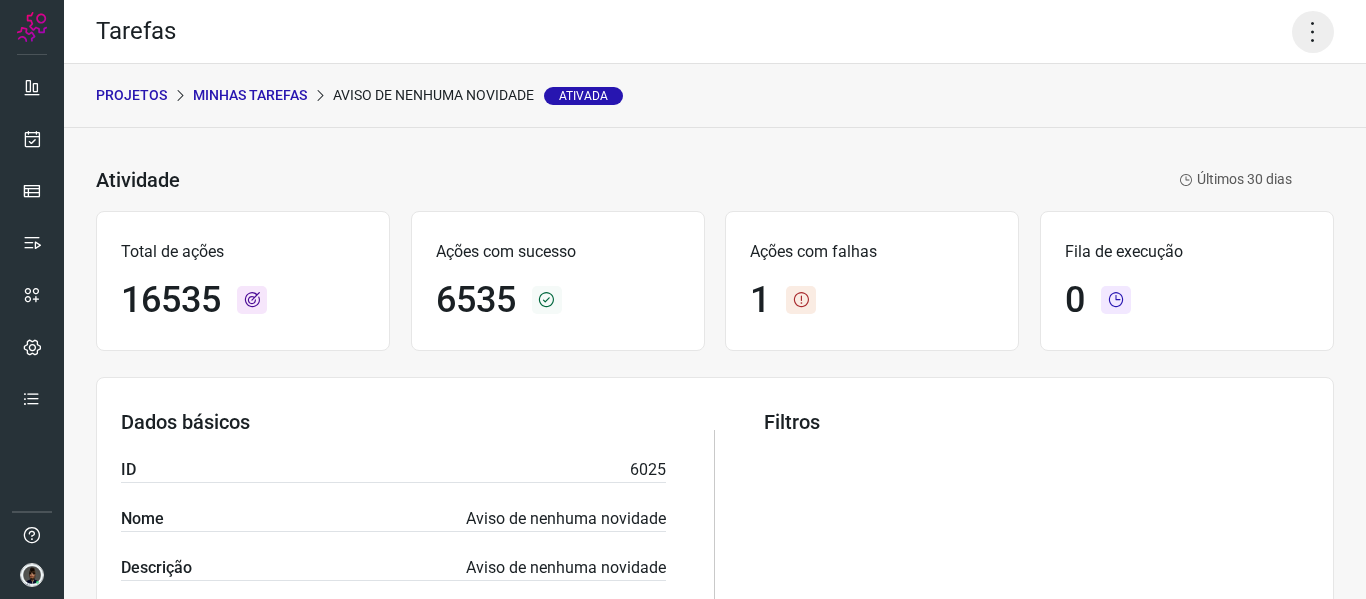 click 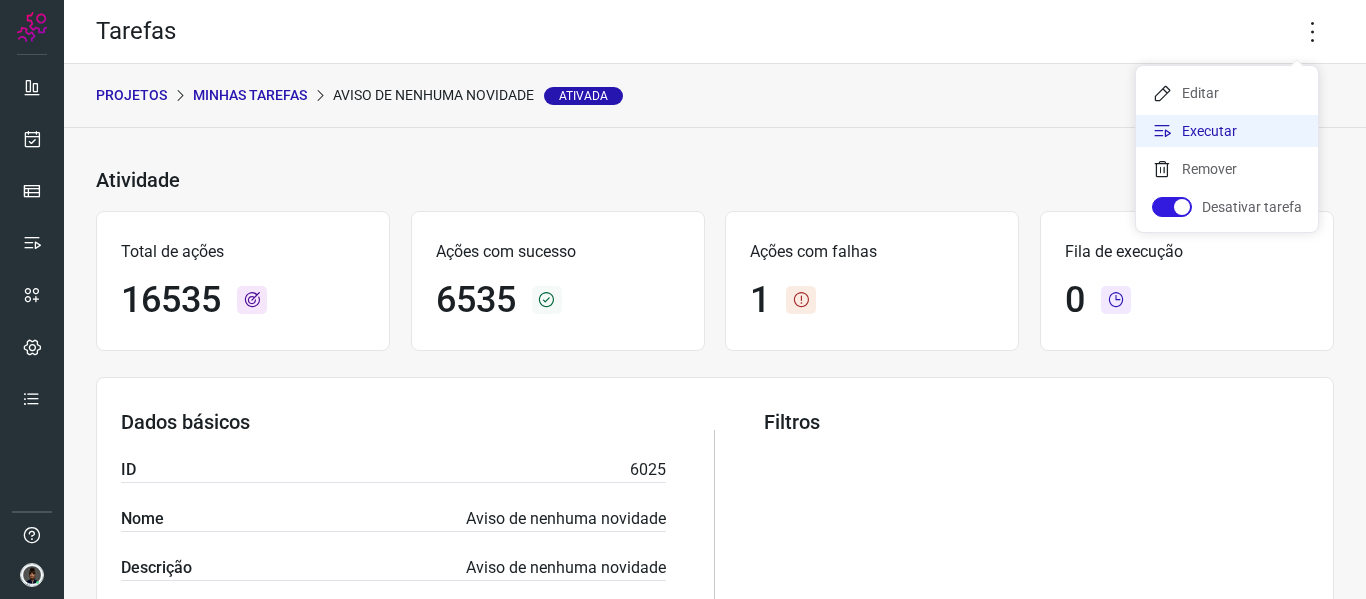 click on "Executar" 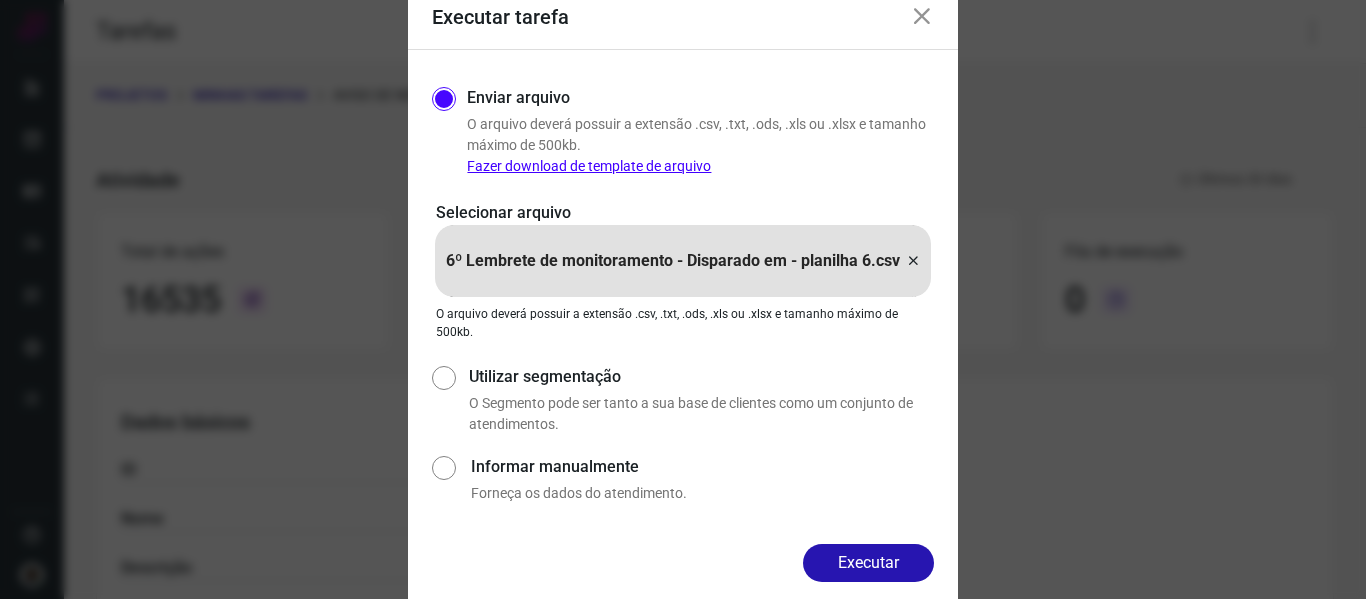 click at bounding box center (913, 261) 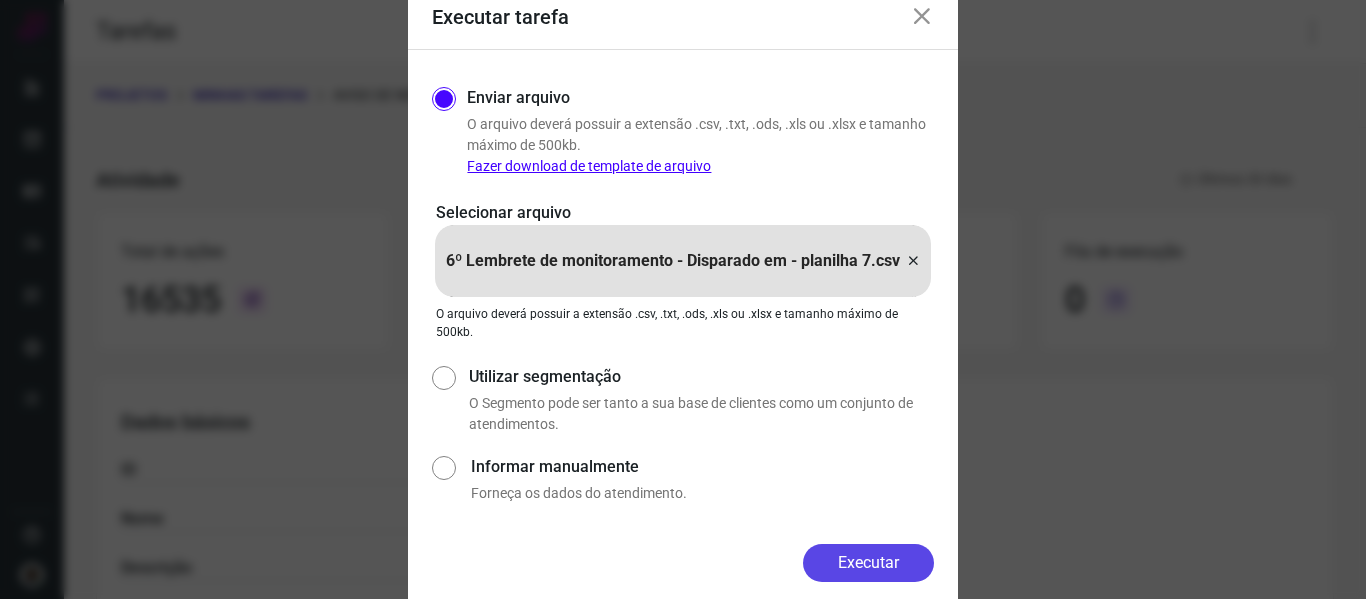 click on "Executar" at bounding box center [868, 563] 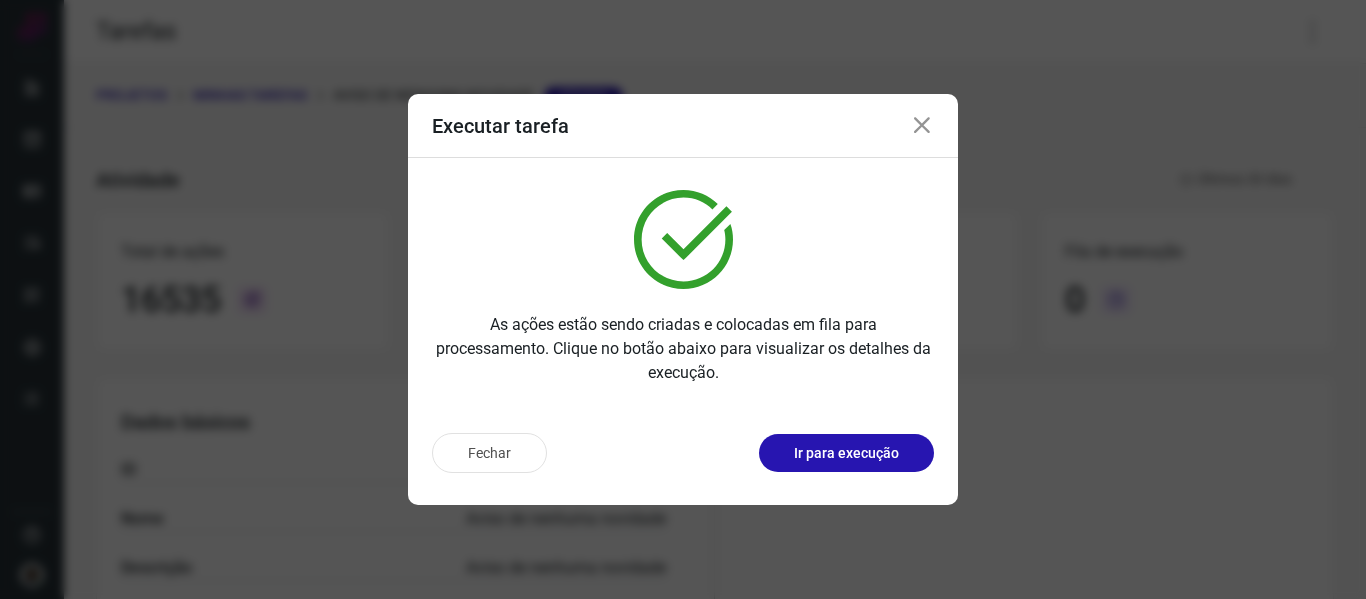 click at bounding box center (922, 126) 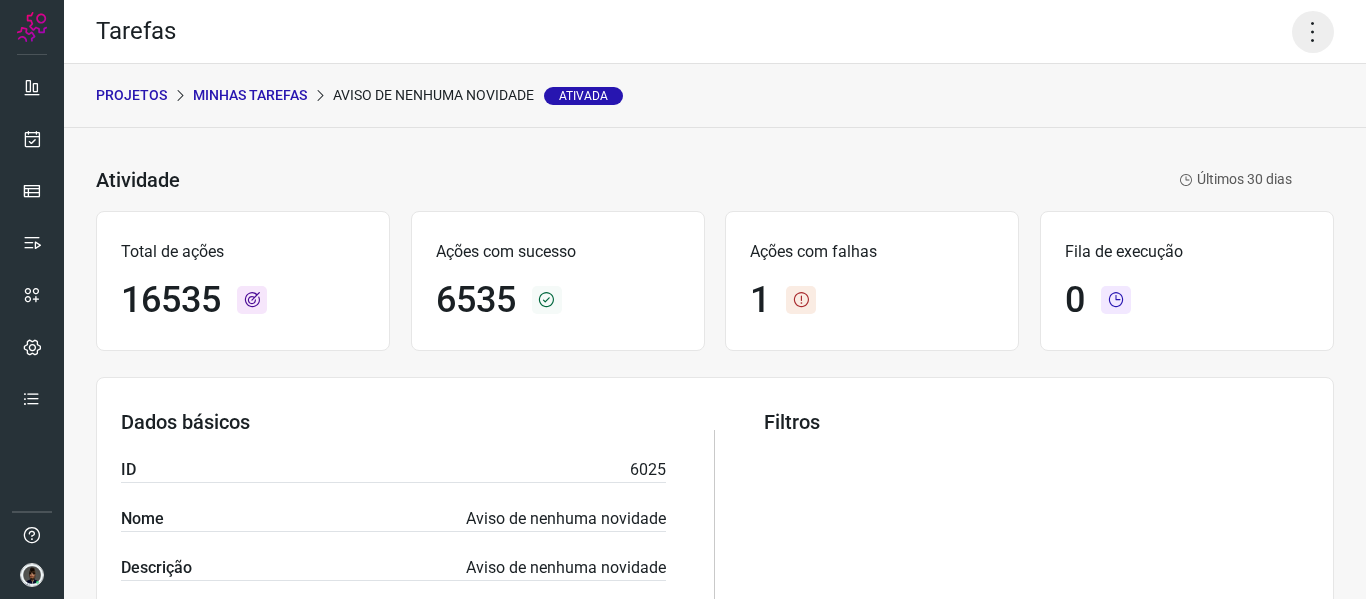 click 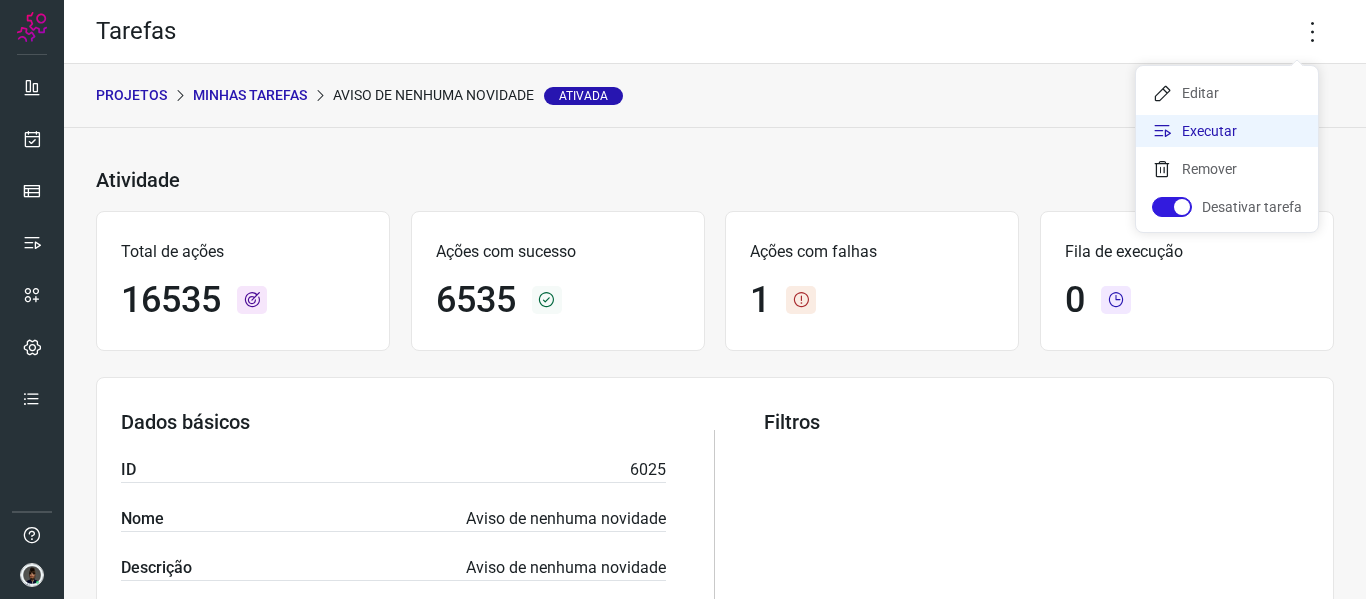 click on "Executar" 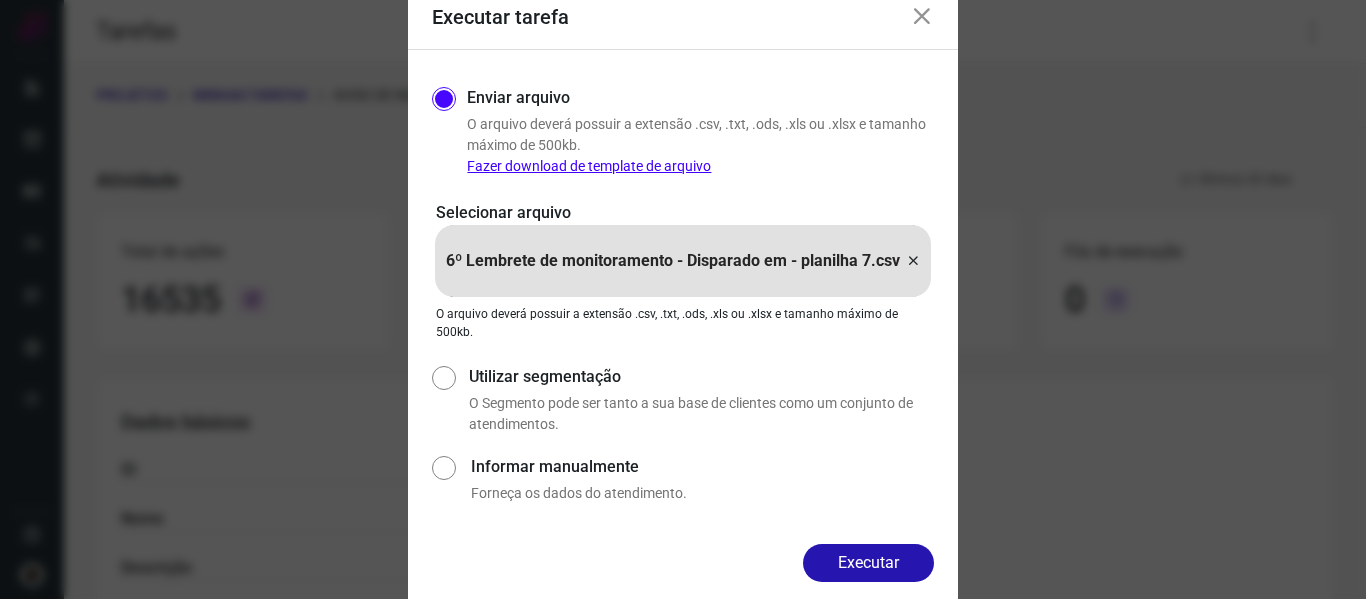 click at bounding box center (913, 261) 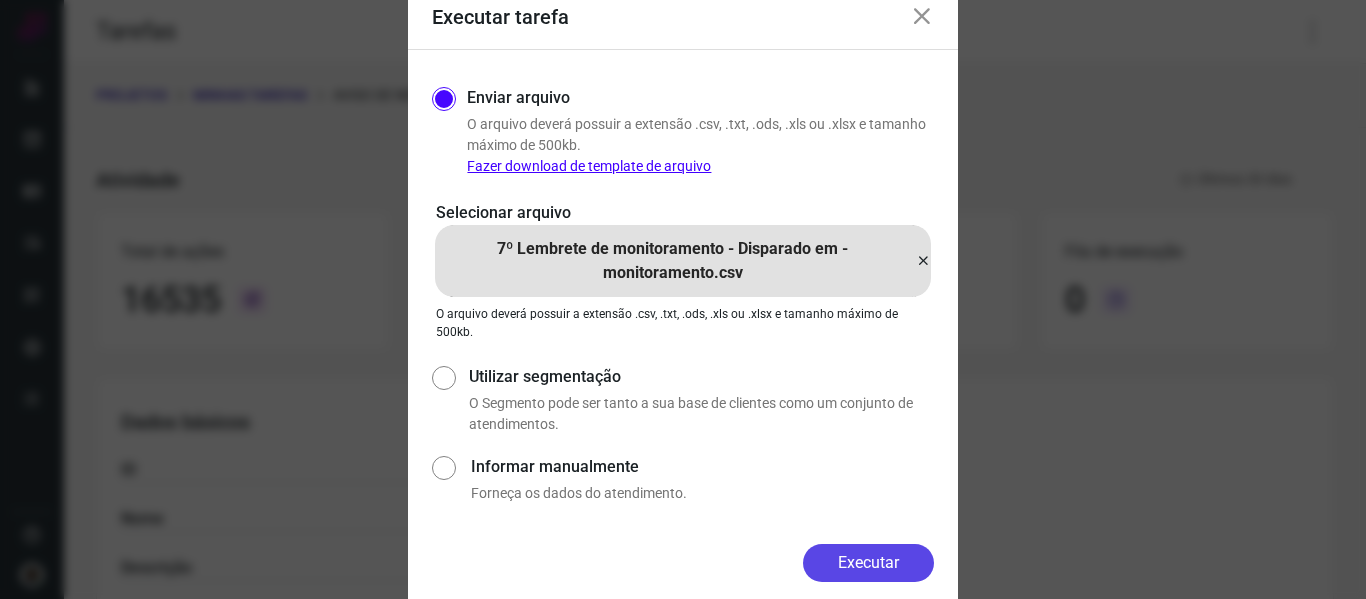 click on "Executar" at bounding box center (868, 563) 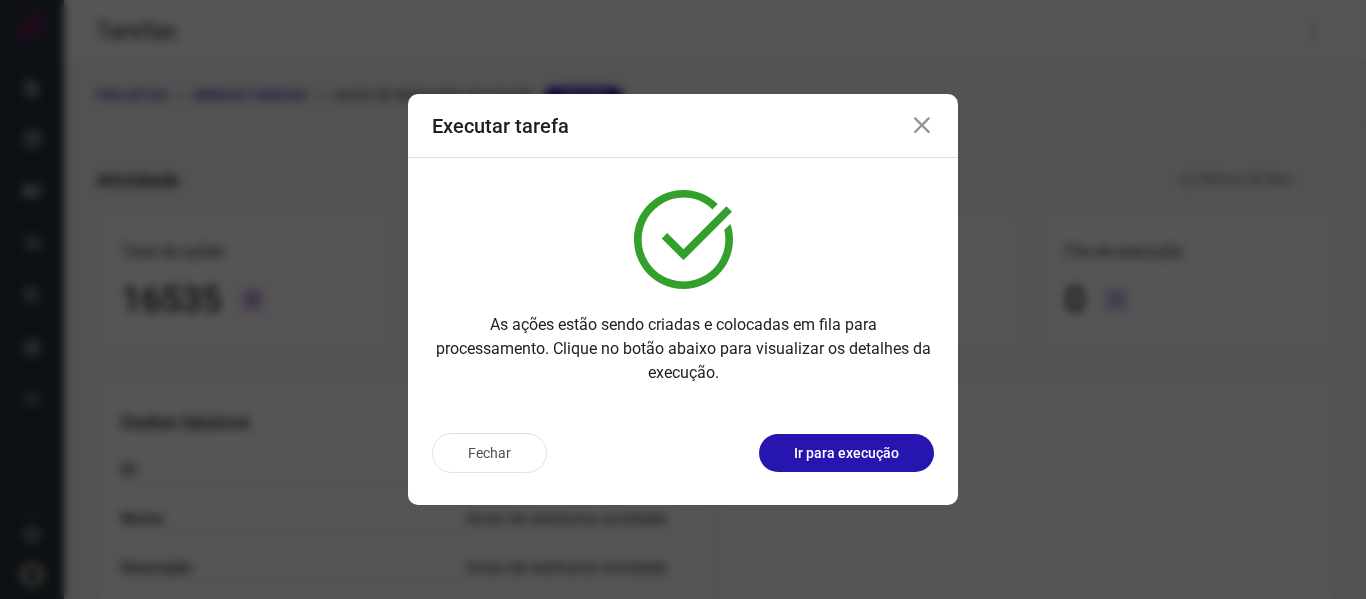 click at bounding box center [922, 126] 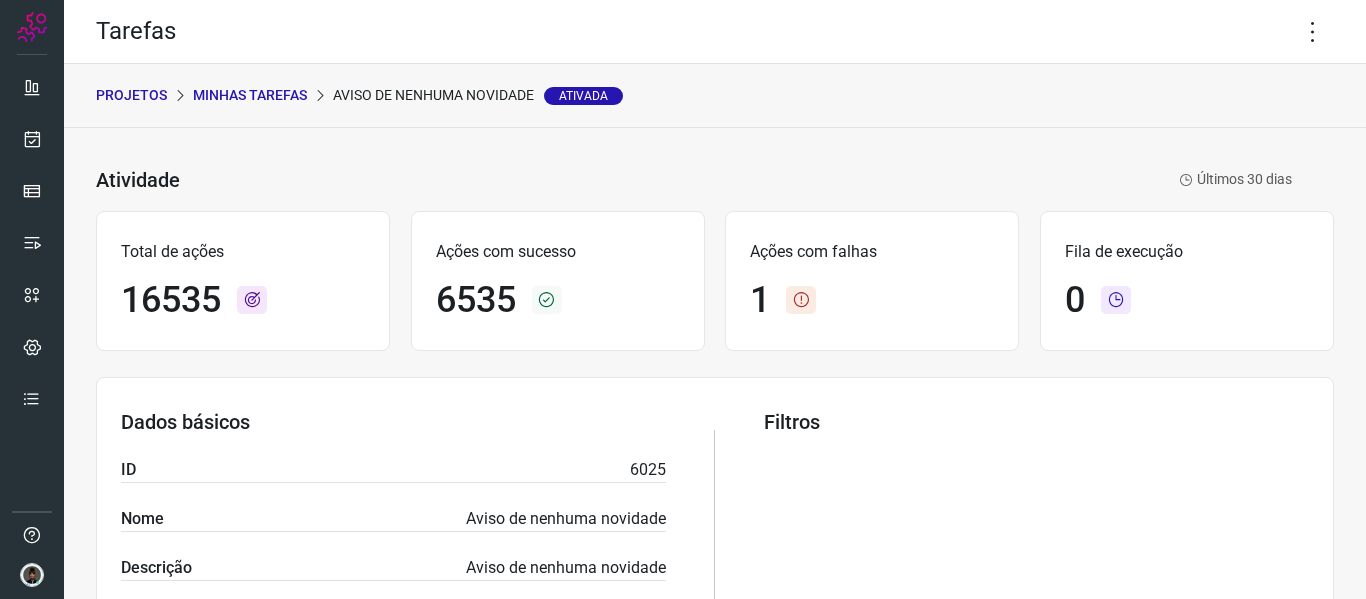click on "Minhas Tarefas" at bounding box center [250, 95] 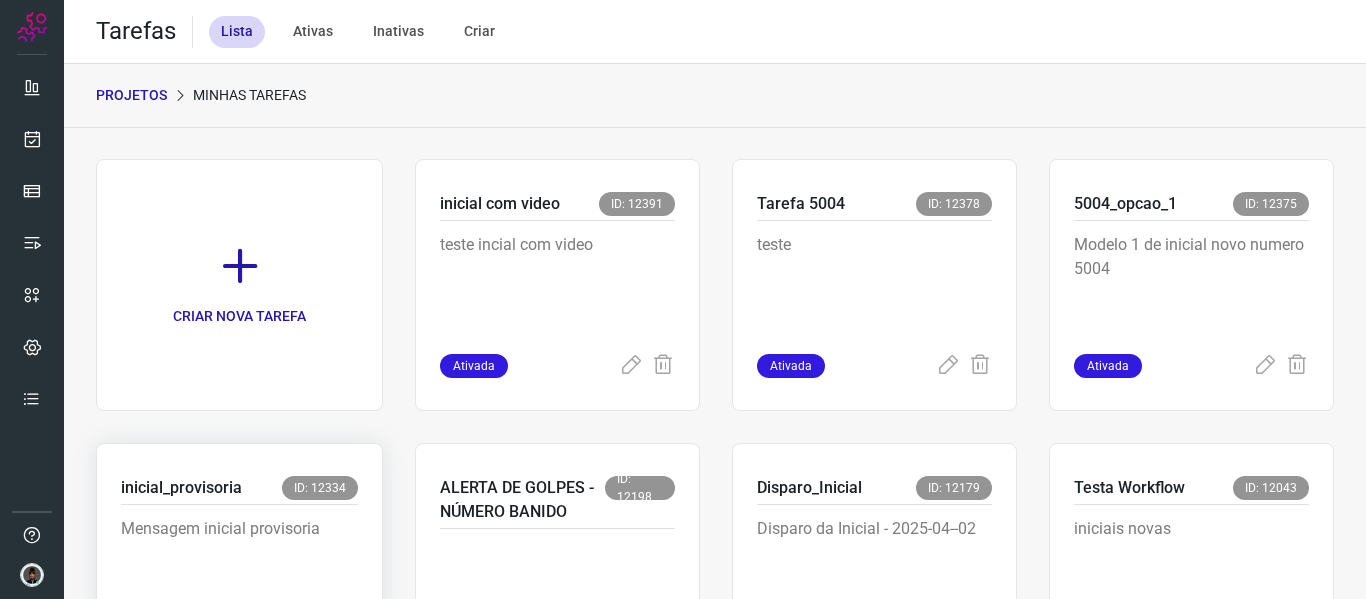 click on "Mensagem inicial provisoria" at bounding box center [239, 567] 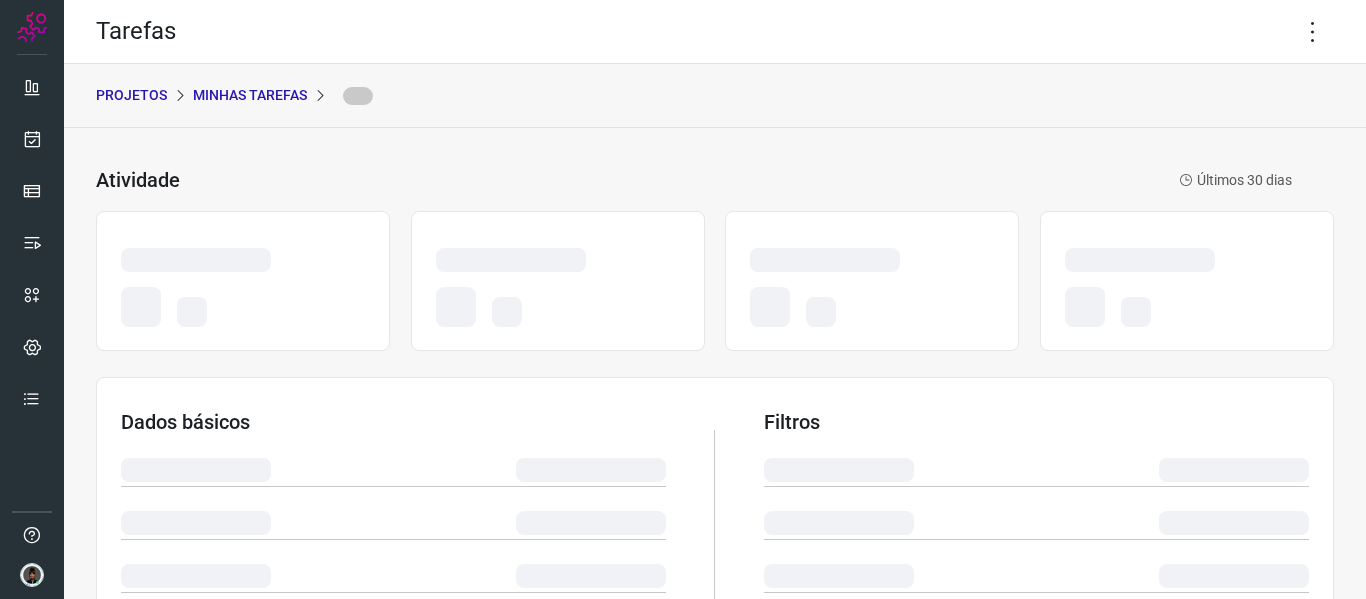 click on "Tarefas" at bounding box center [715, 32] 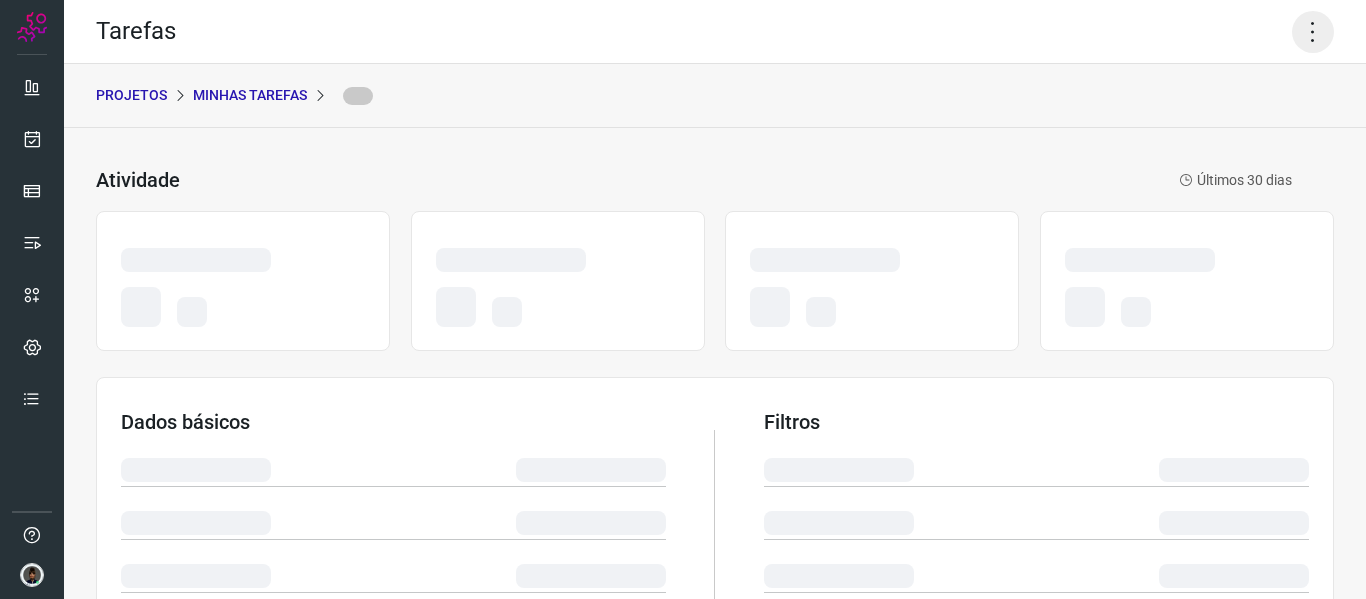 click 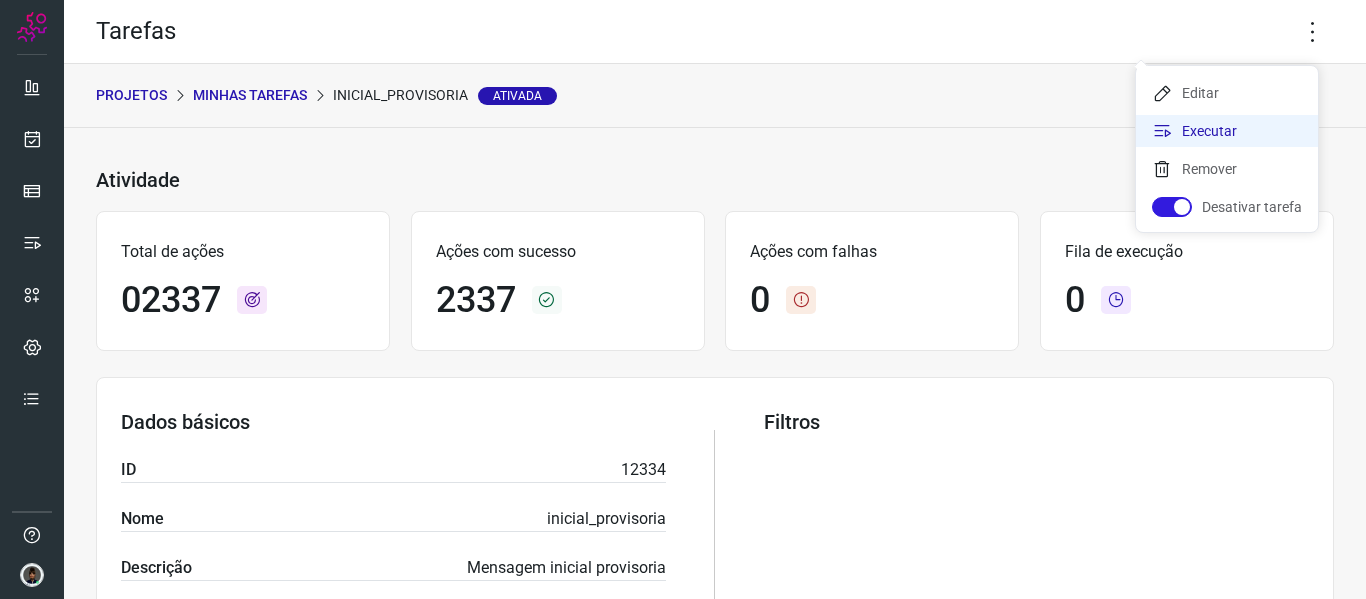 click on "Executar" 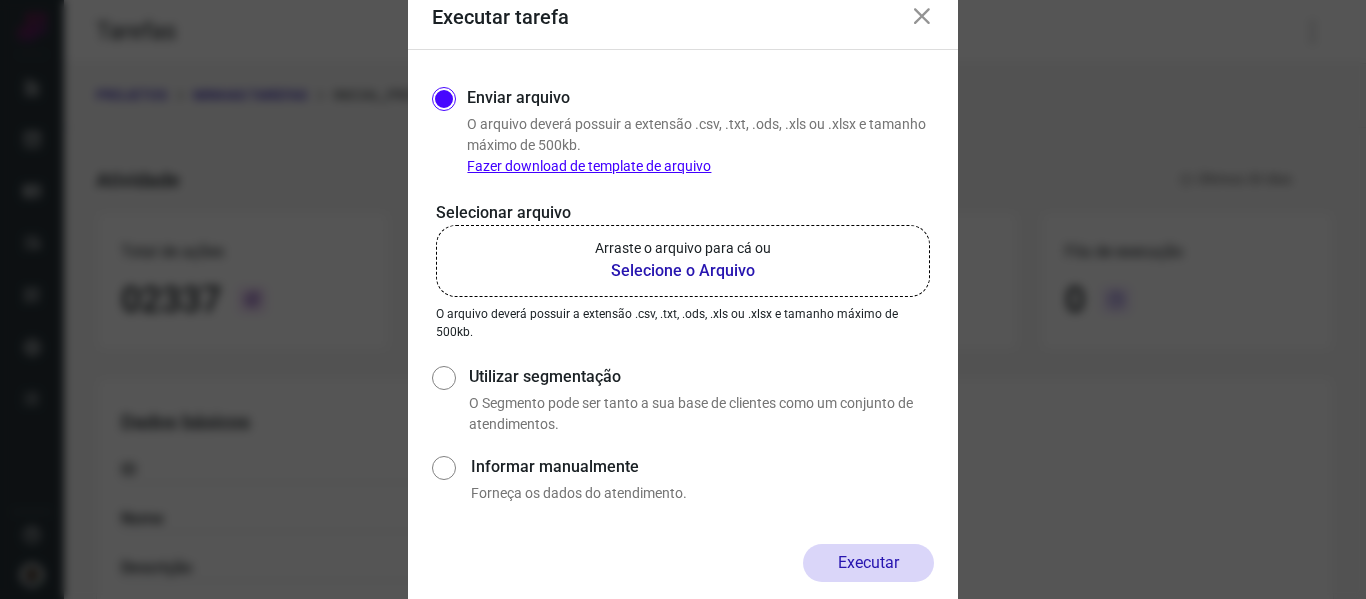 click on "Selecione o Arquivo" at bounding box center [683, 271] 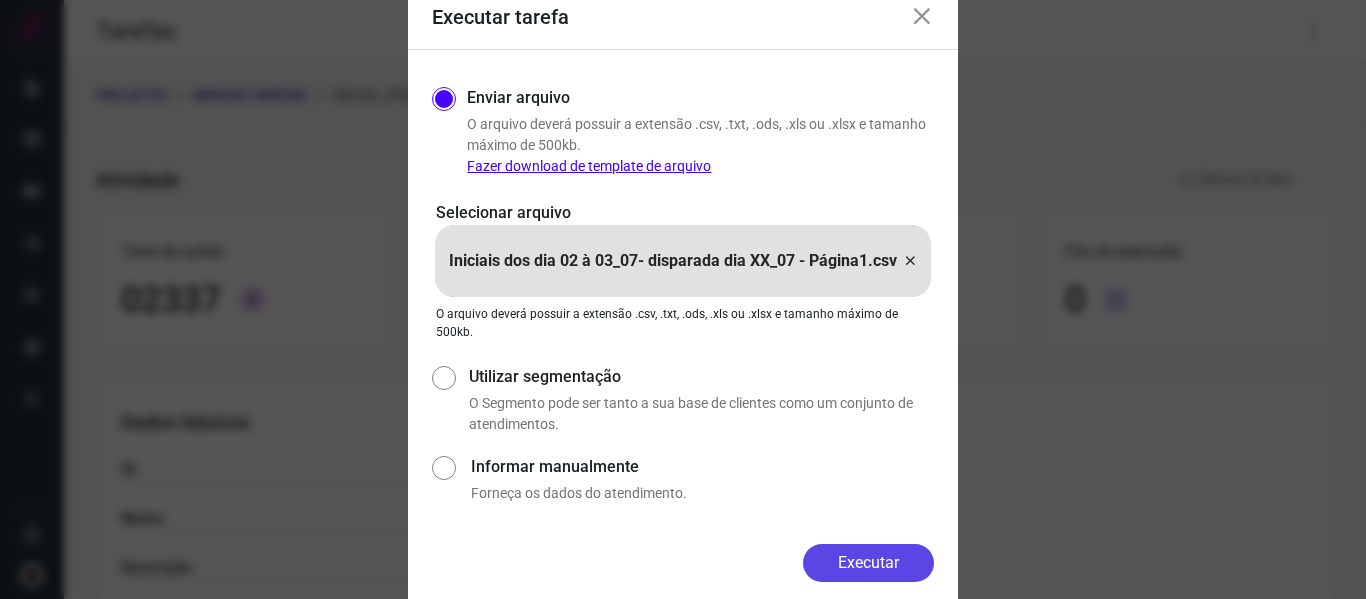 click on "Executar" at bounding box center [868, 563] 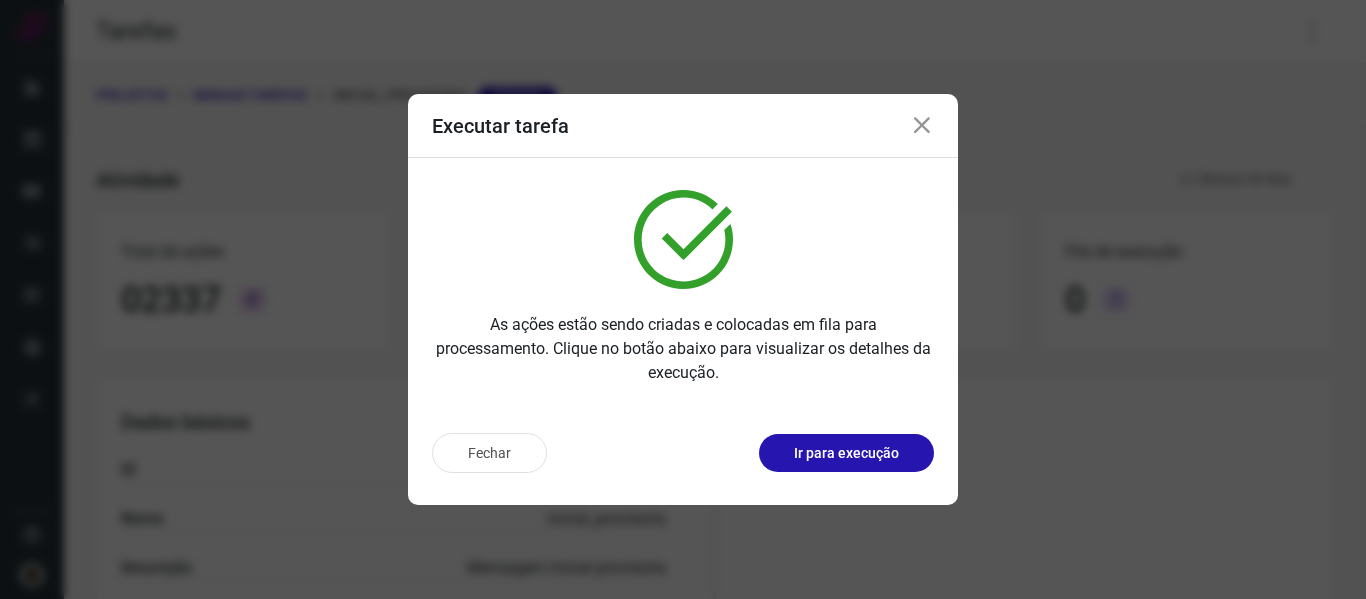 drag, startPoint x: 1165, startPoint y: 409, endPoint x: 1090, endPoint y: 515, distance: 129.84991 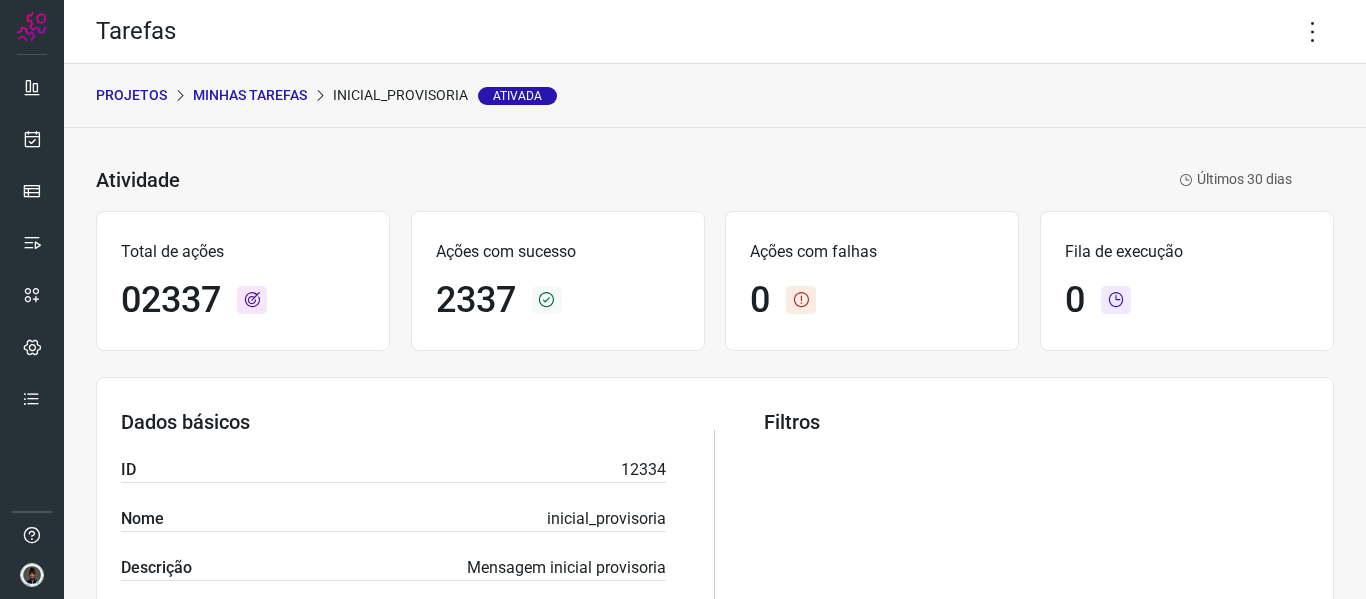 click on "Minhas Tarefas" at bounding box center [250, 95] 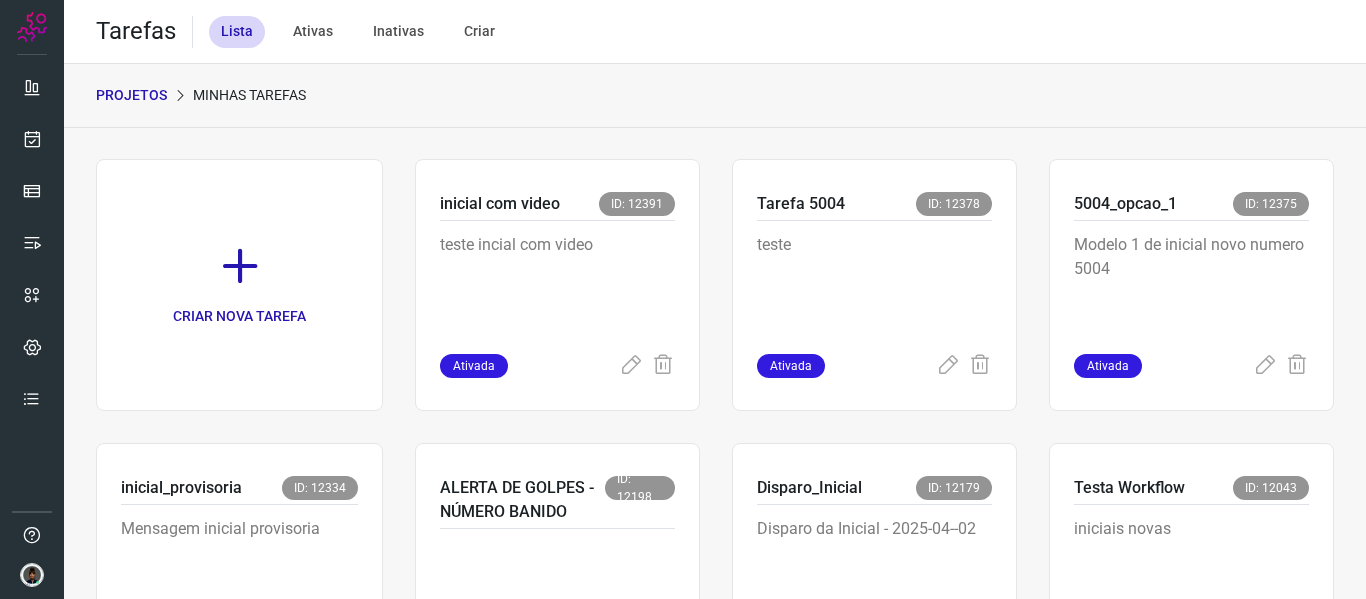 scroll, scrollTop: 1324, scrollLeft: 0, axis: vertical 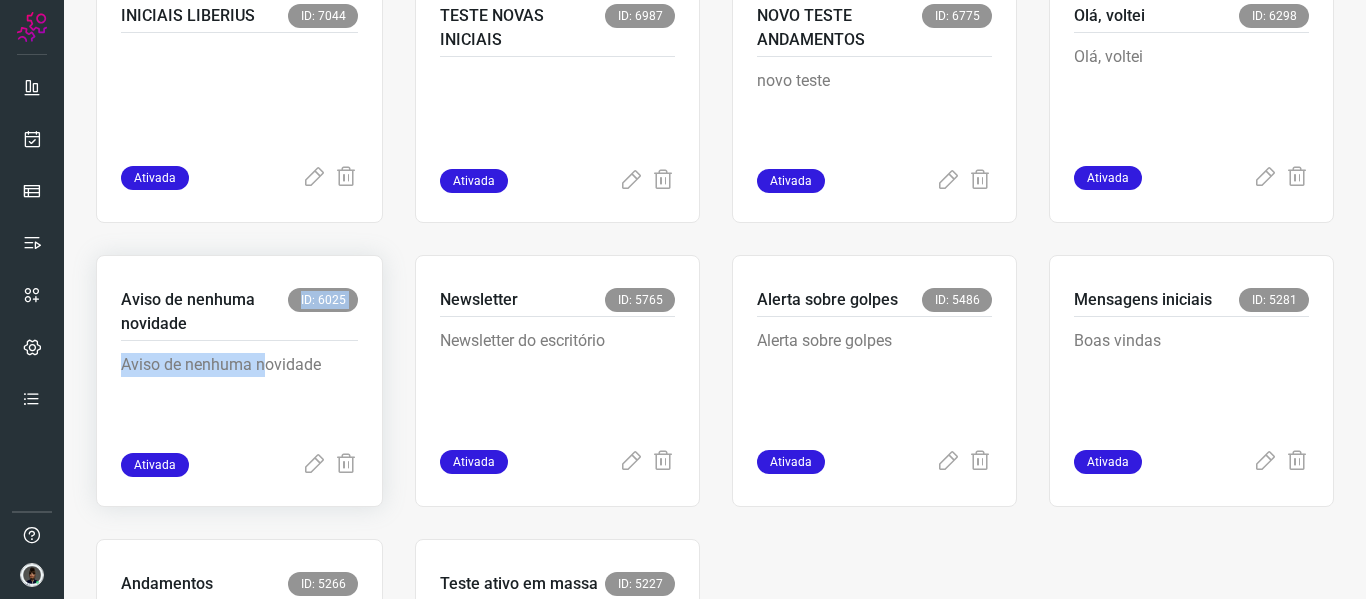 drag, startPoint x: 263, startPoint y: 349, endPoint x: 262, endPoint y: 333, distance: 16.03122 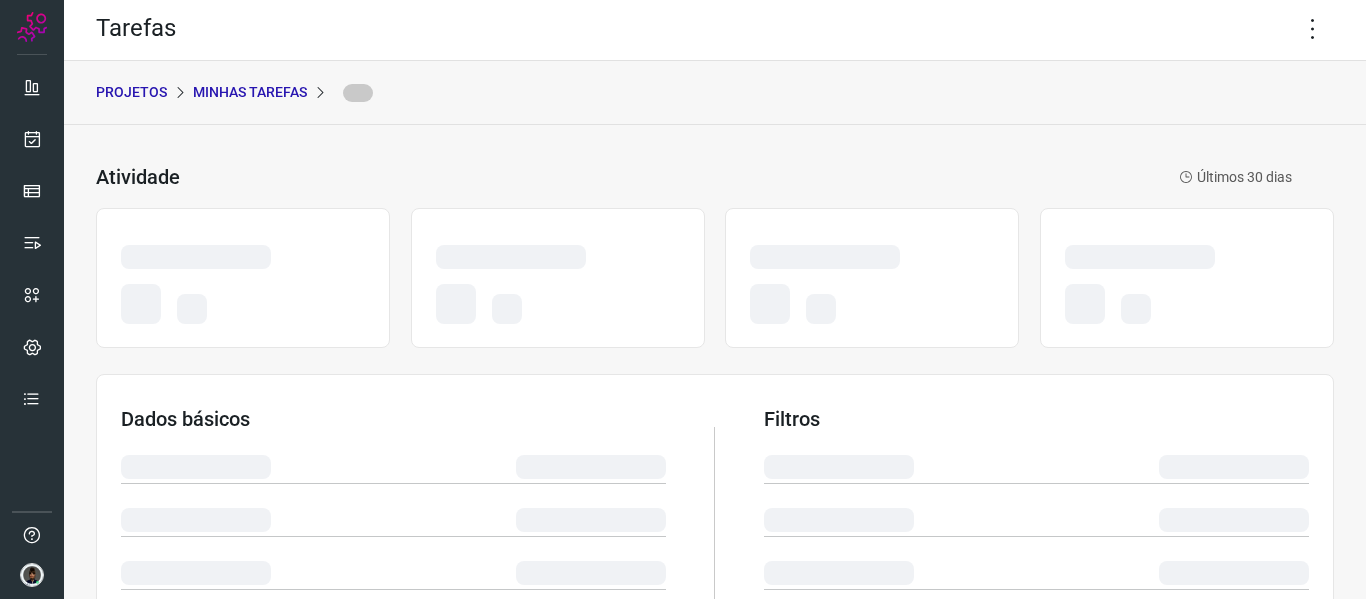 scroll, scrollTop: 0, scrollLeft: 0, axis: both 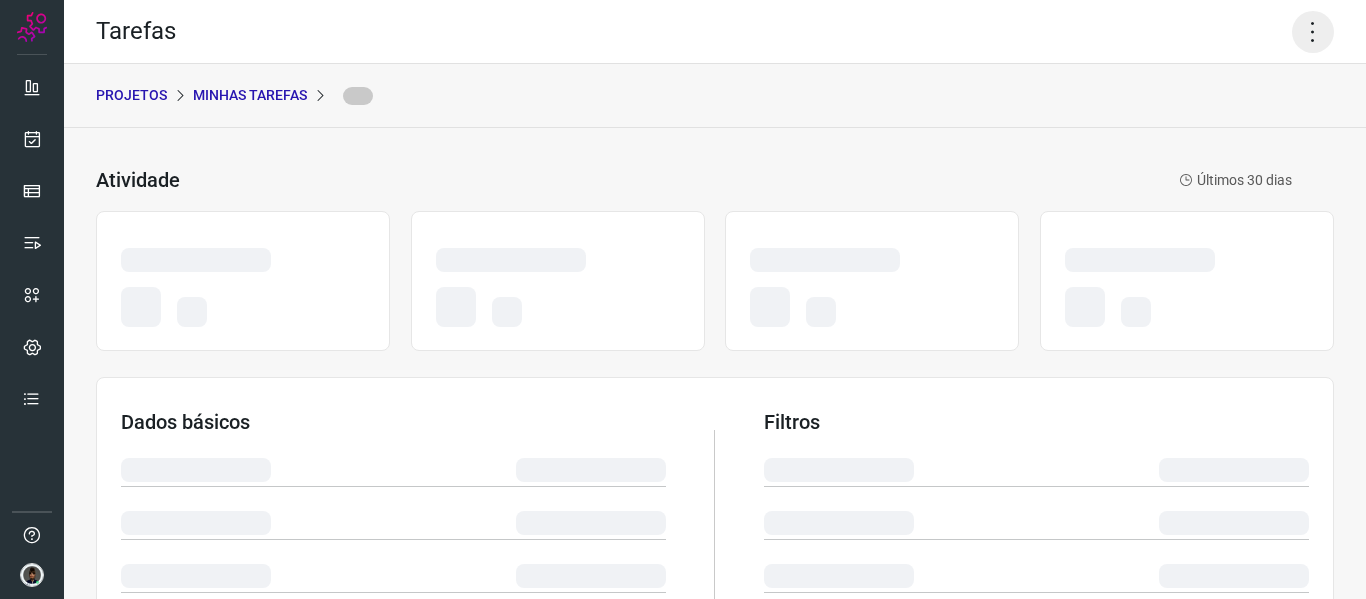 click 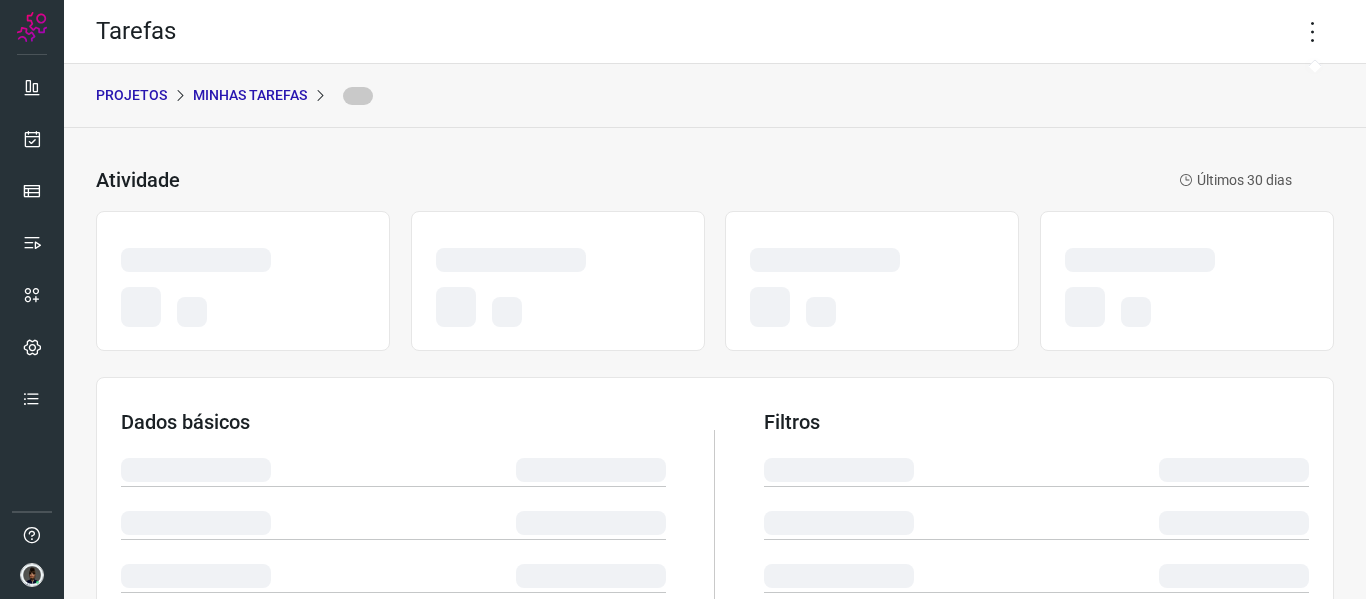 click on "Tarefas" at bounding box center (715, 32) 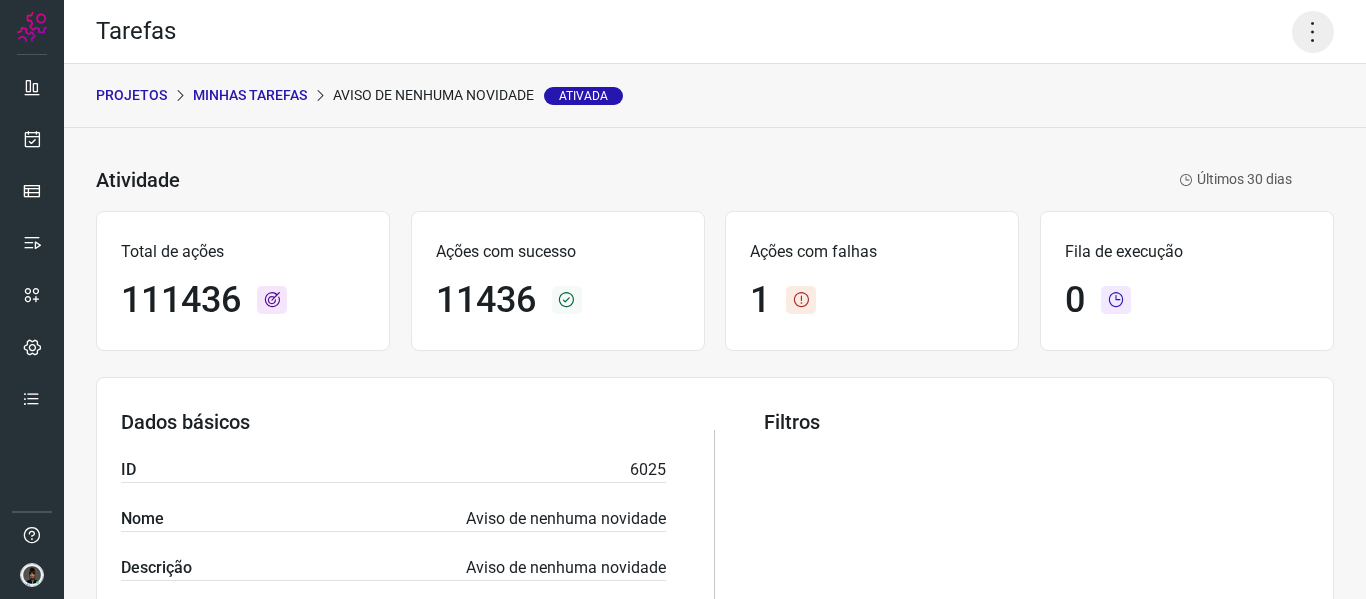 click 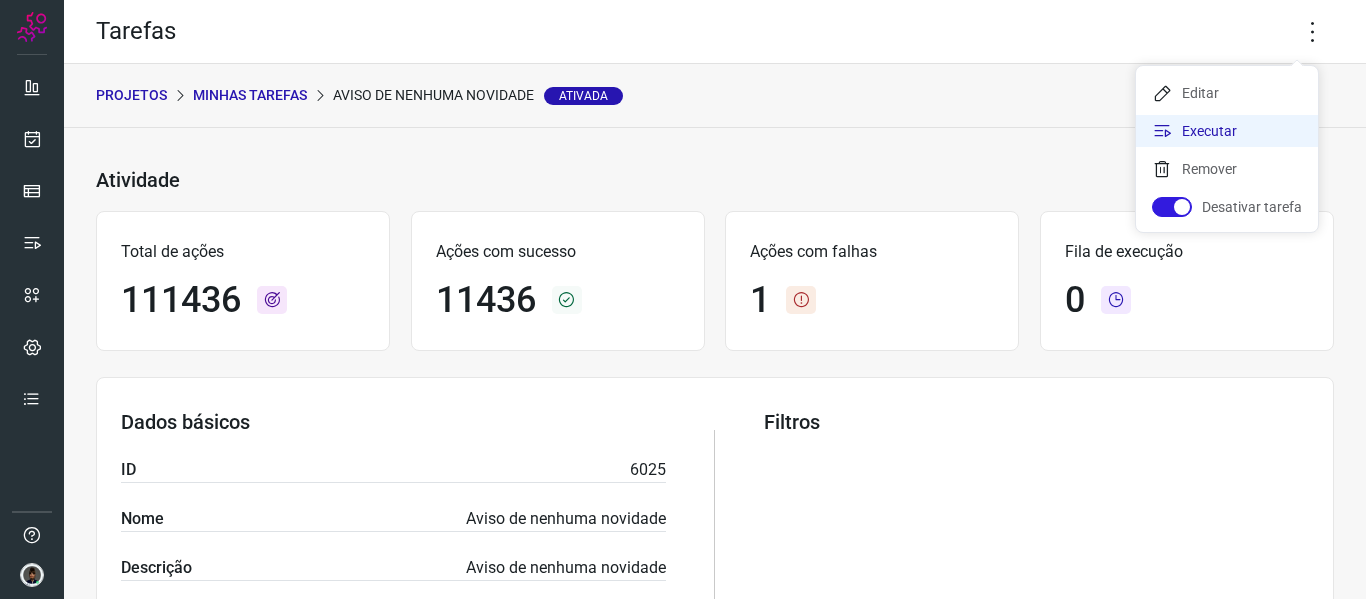 click on "Executar" 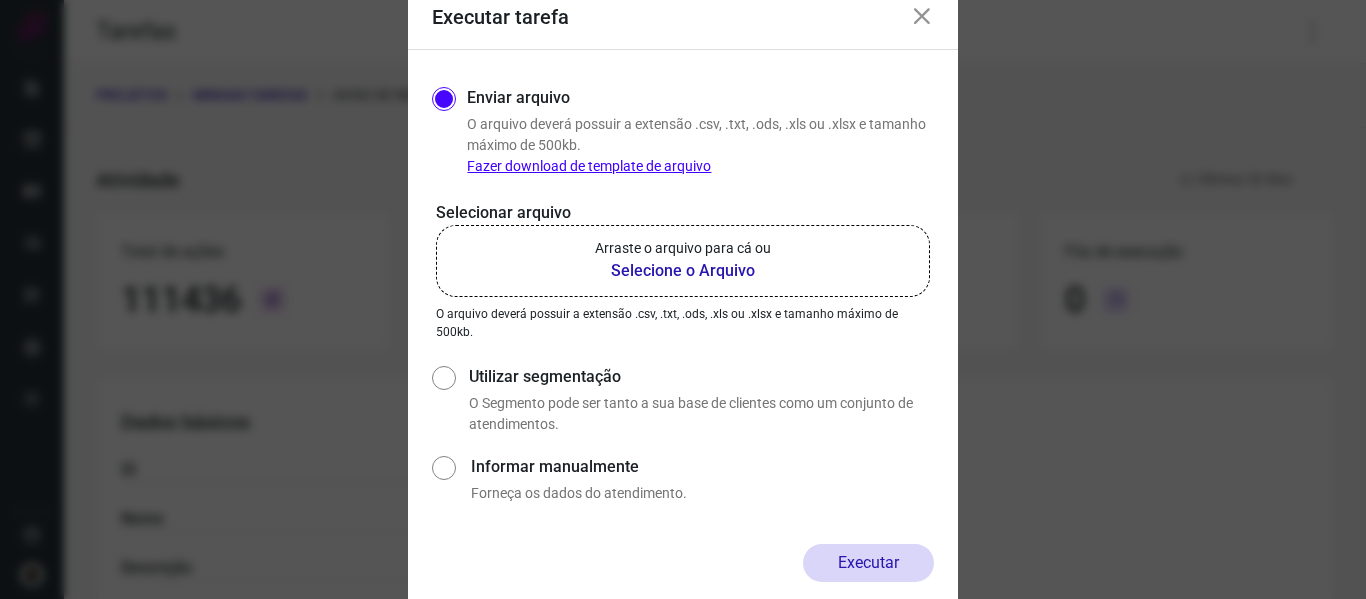 click on "Selecione o Arquivo" at bounding box center [683, 271] 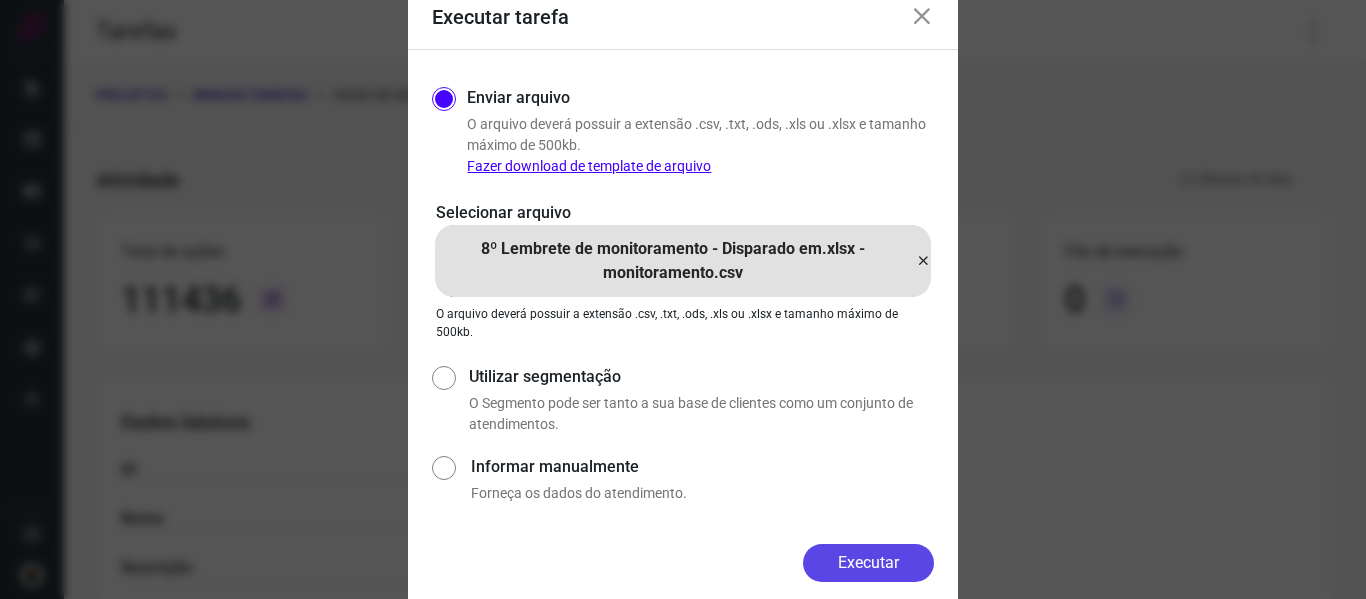 click on "Executar" at bounding box center (868, 563) 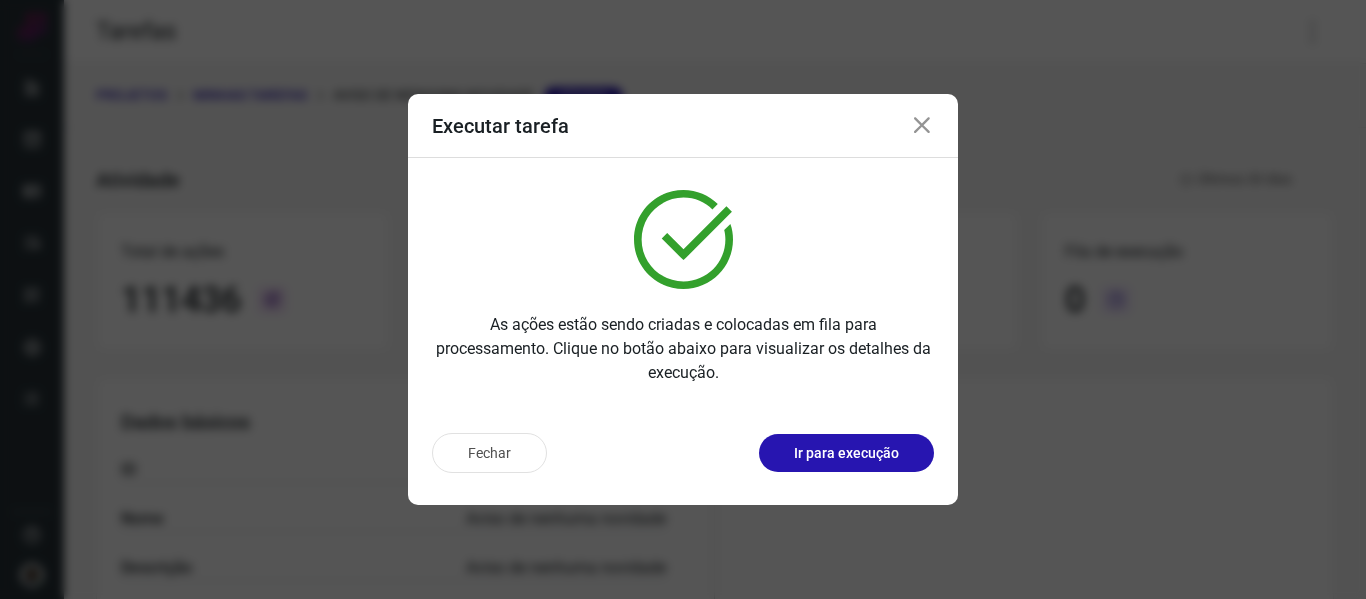 click at bounding box center (922, 126) 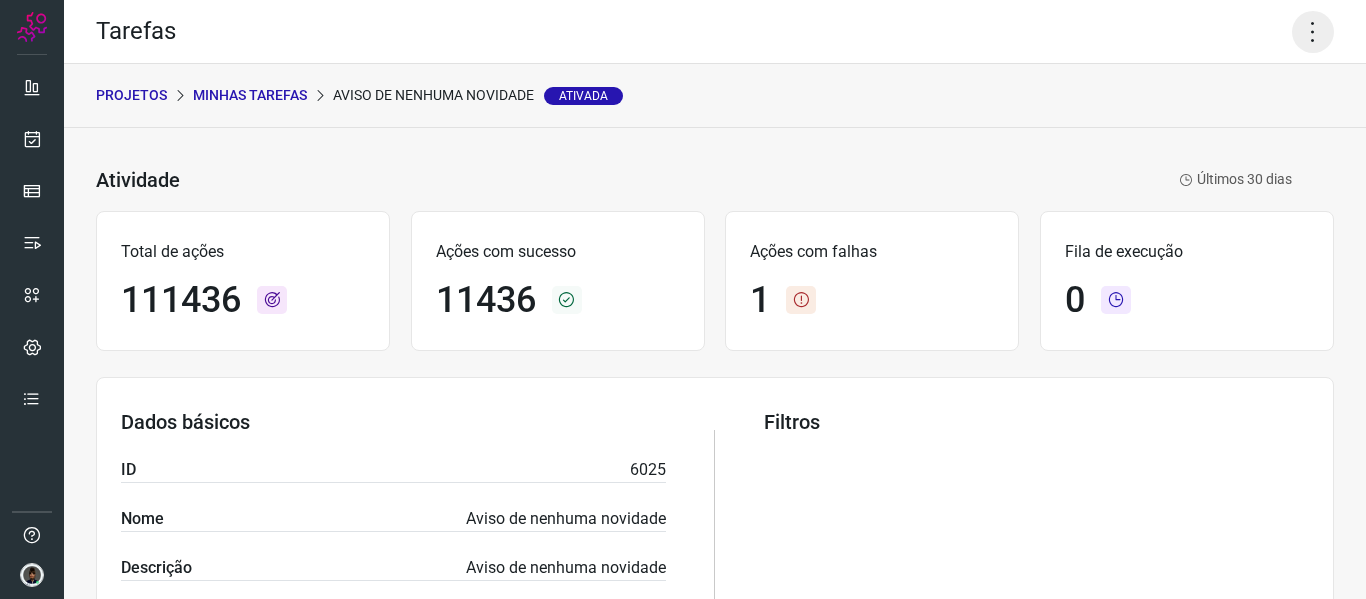 click 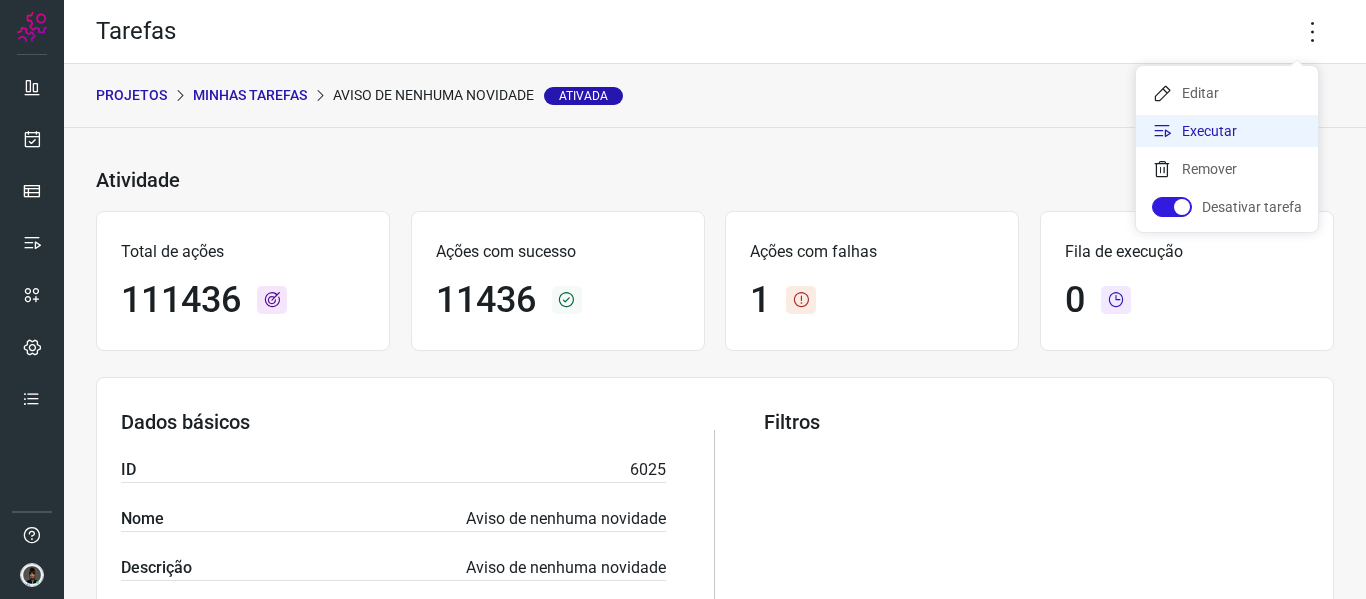 click on "Executar" 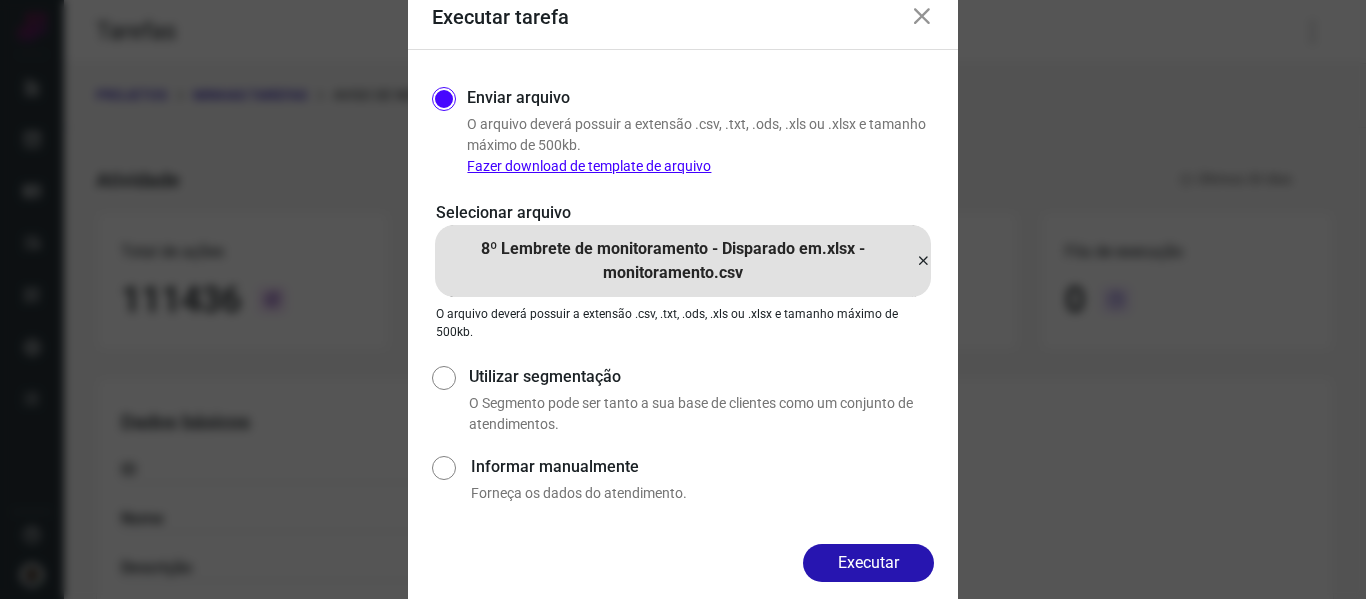 click at bounding box center (923, 261) 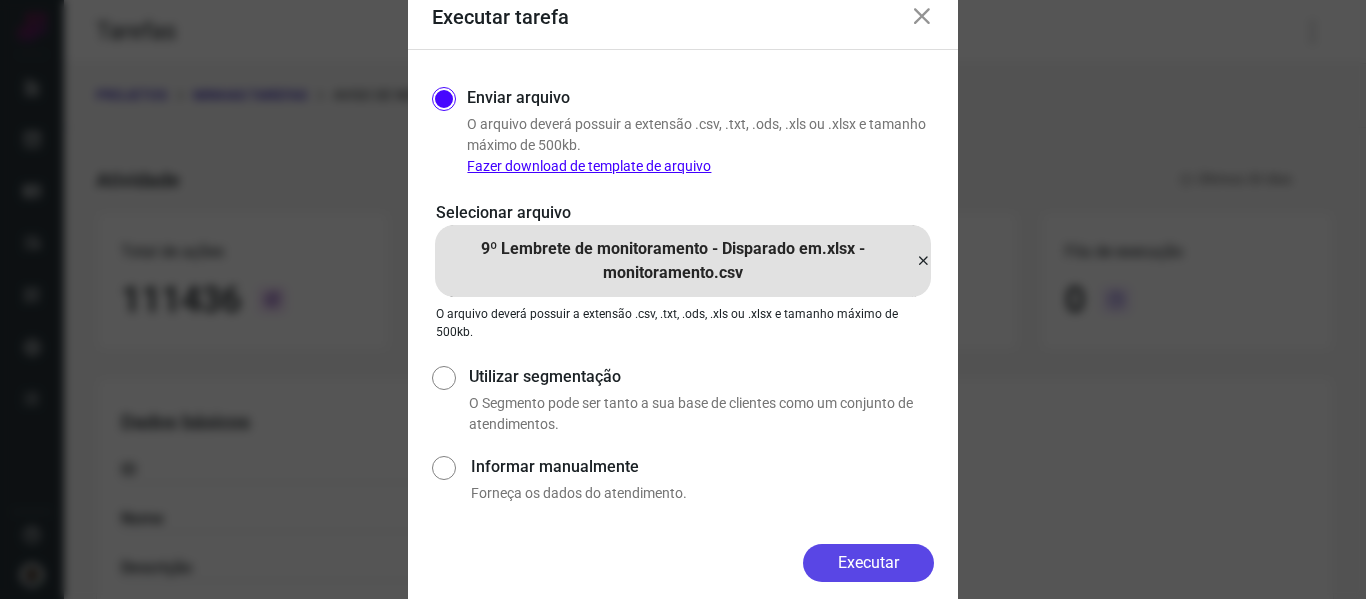 click on "Executar" at bounding box center (868, 563) 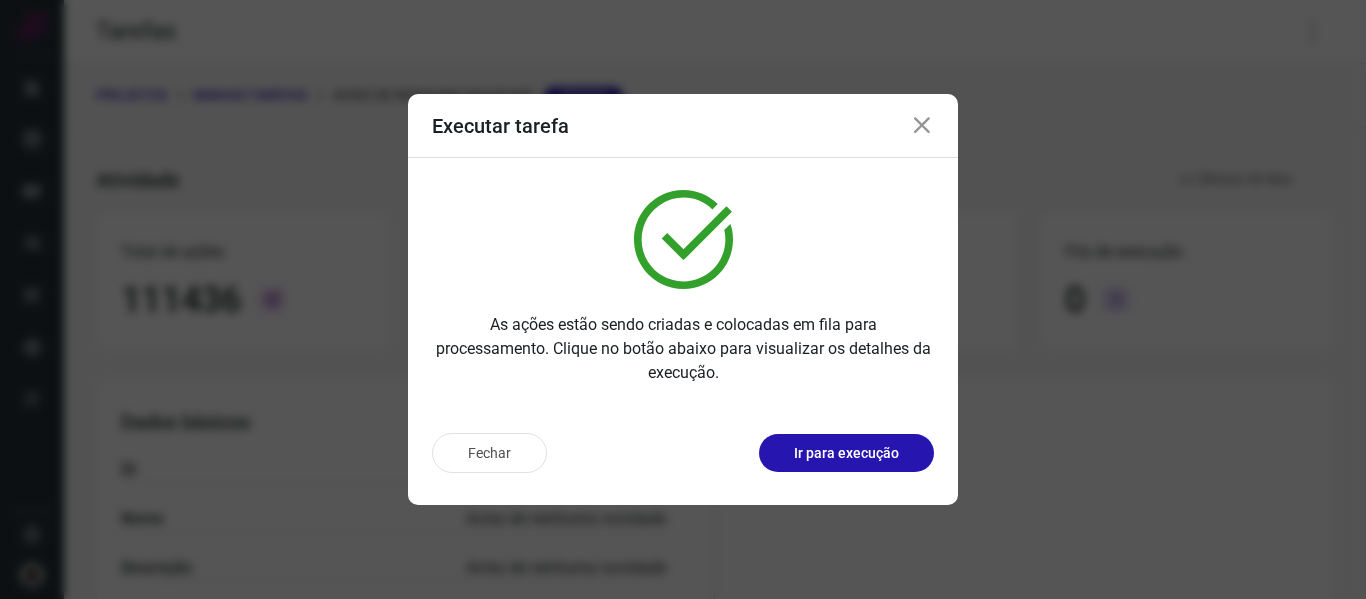 click at bounding box center [922, 126] 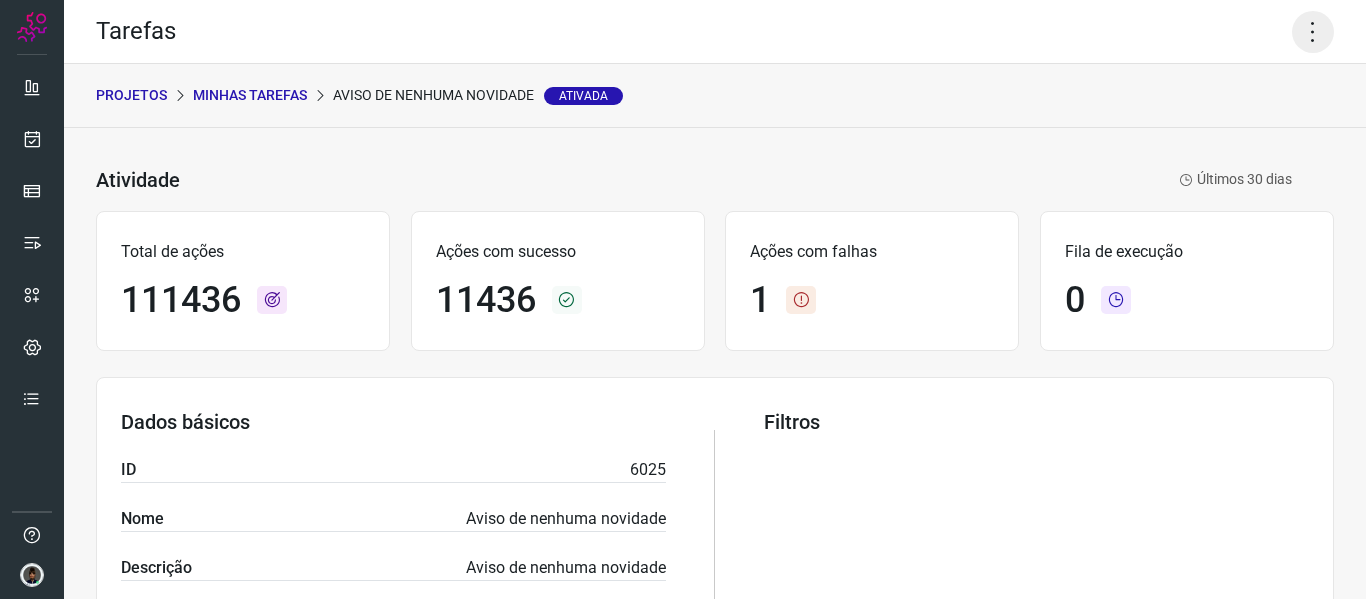 click 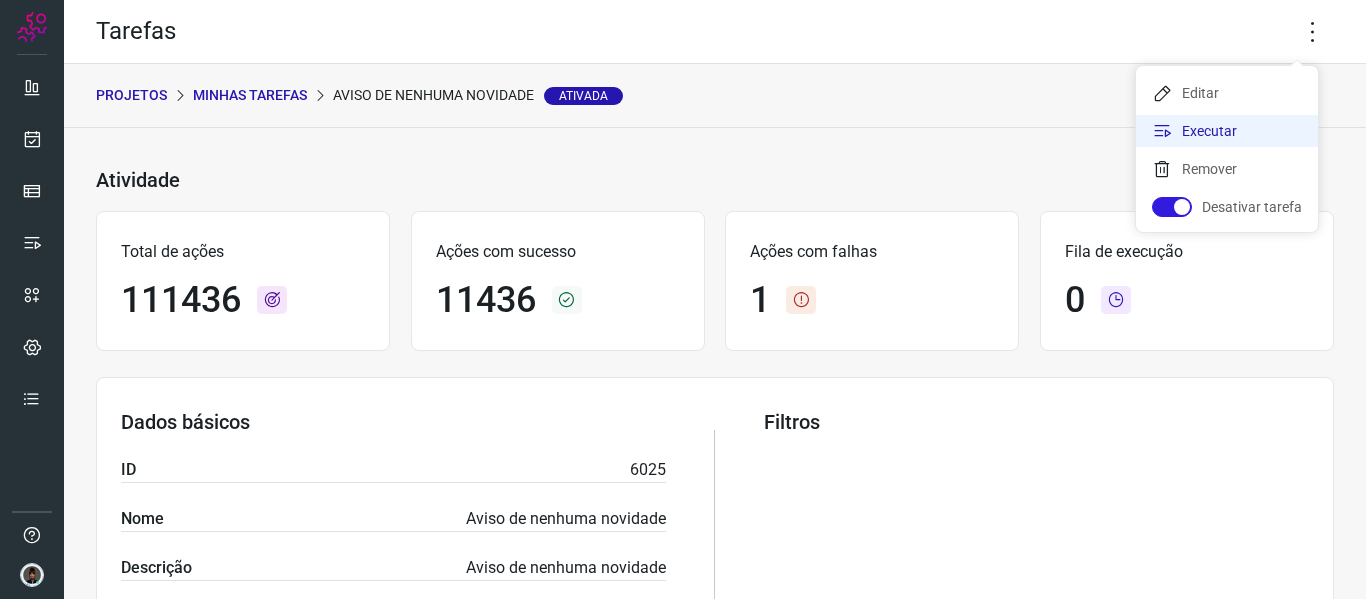 click on "Executar" 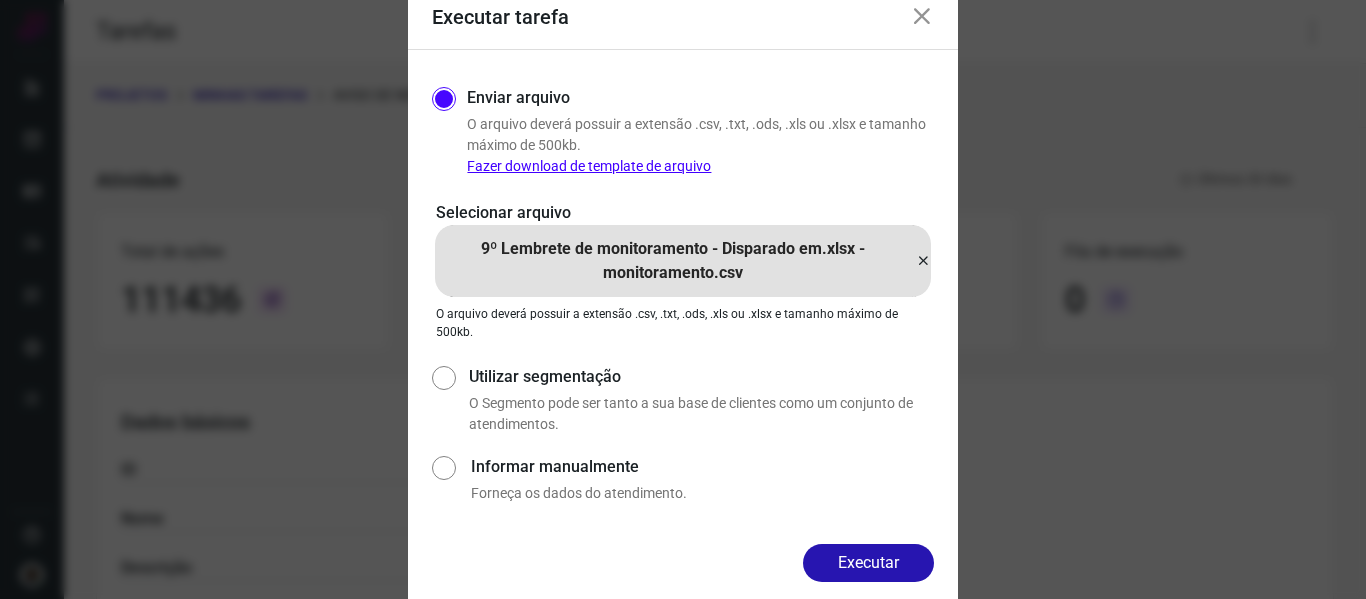 click at bounding box center [923, 261] 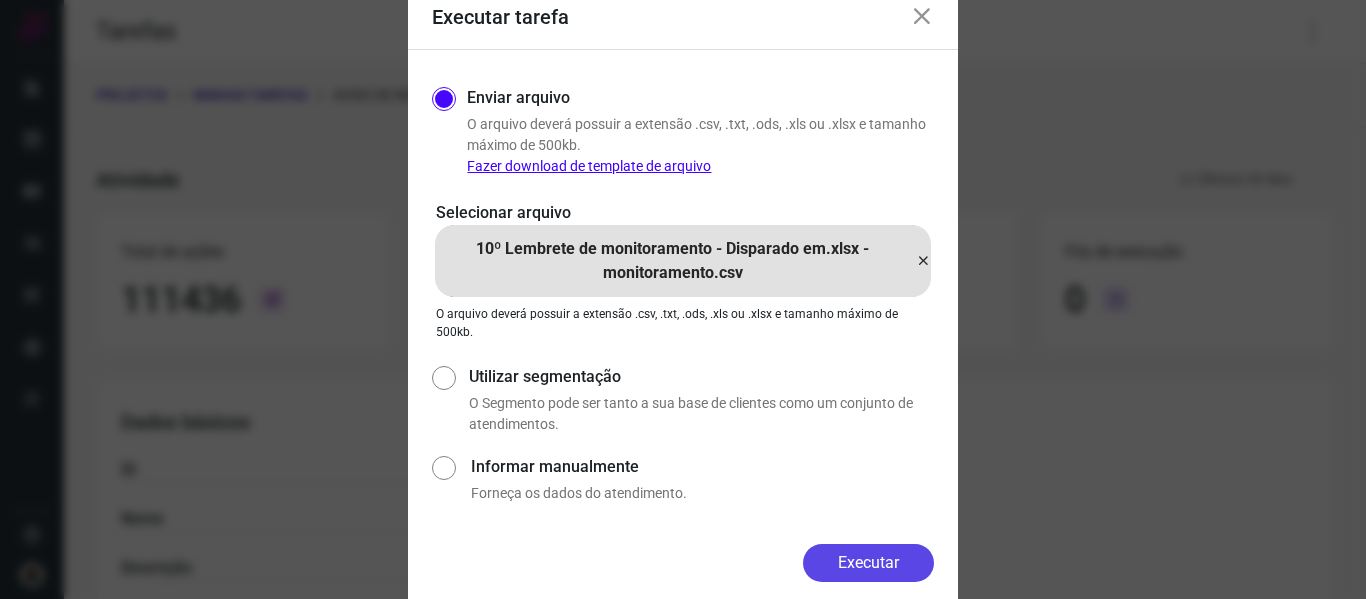 click on "Executar" at bounding box center [868, 563] 